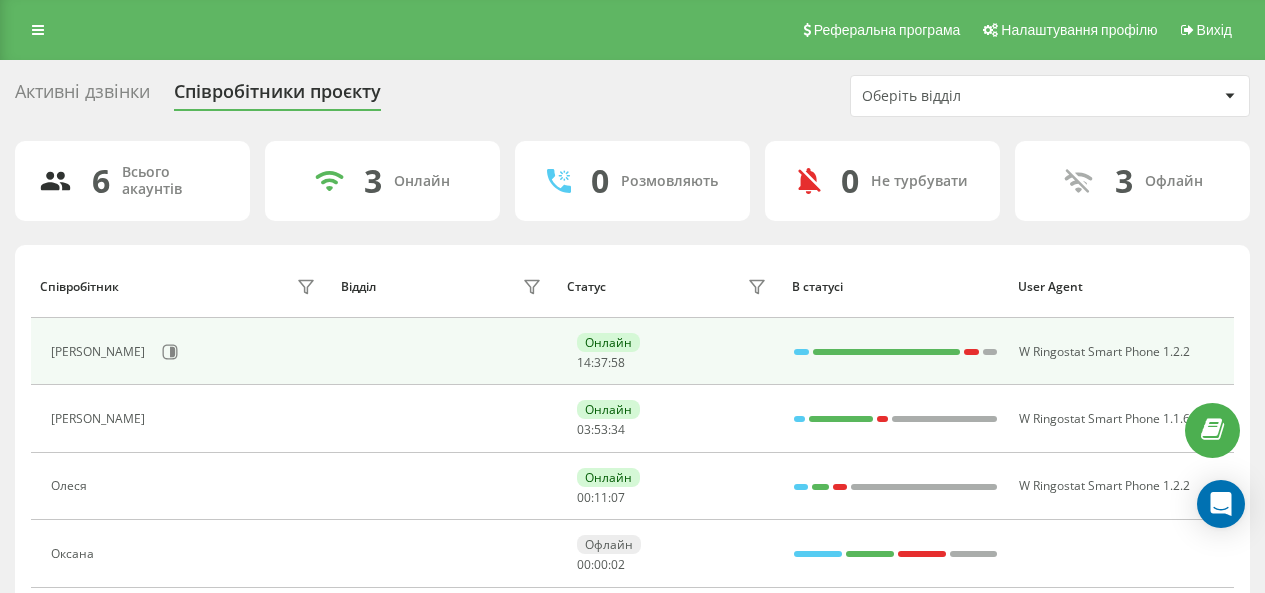 scroll, scrollTop: 0, scrollLeft: 0, axis: both 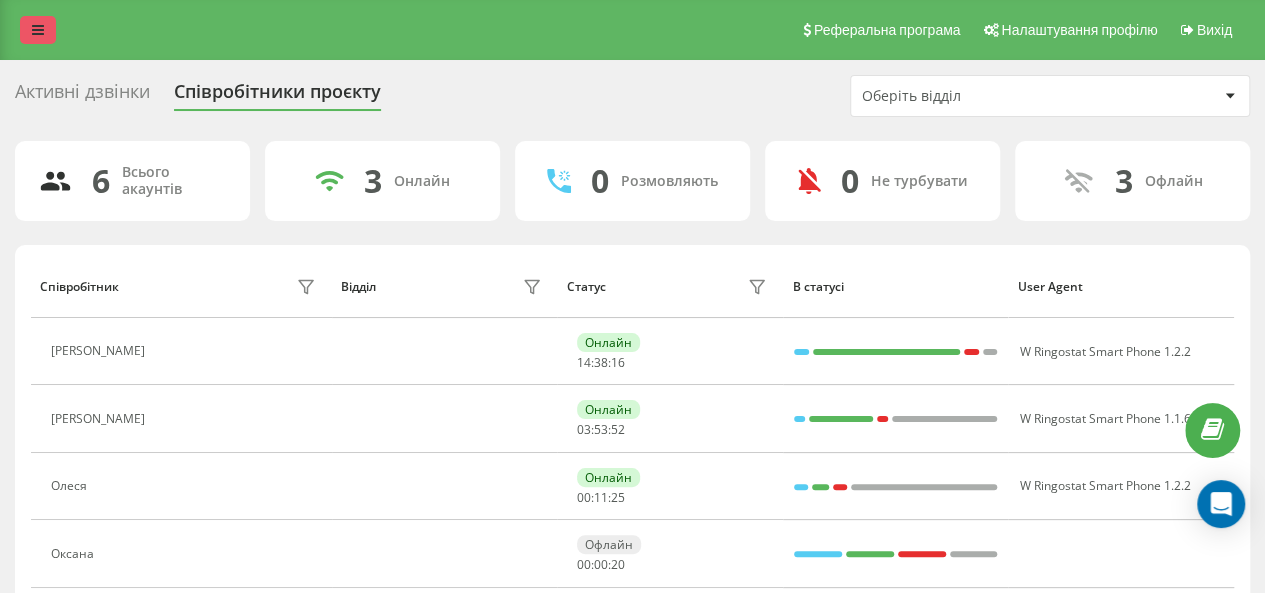 click at bounding box center (38, 30) 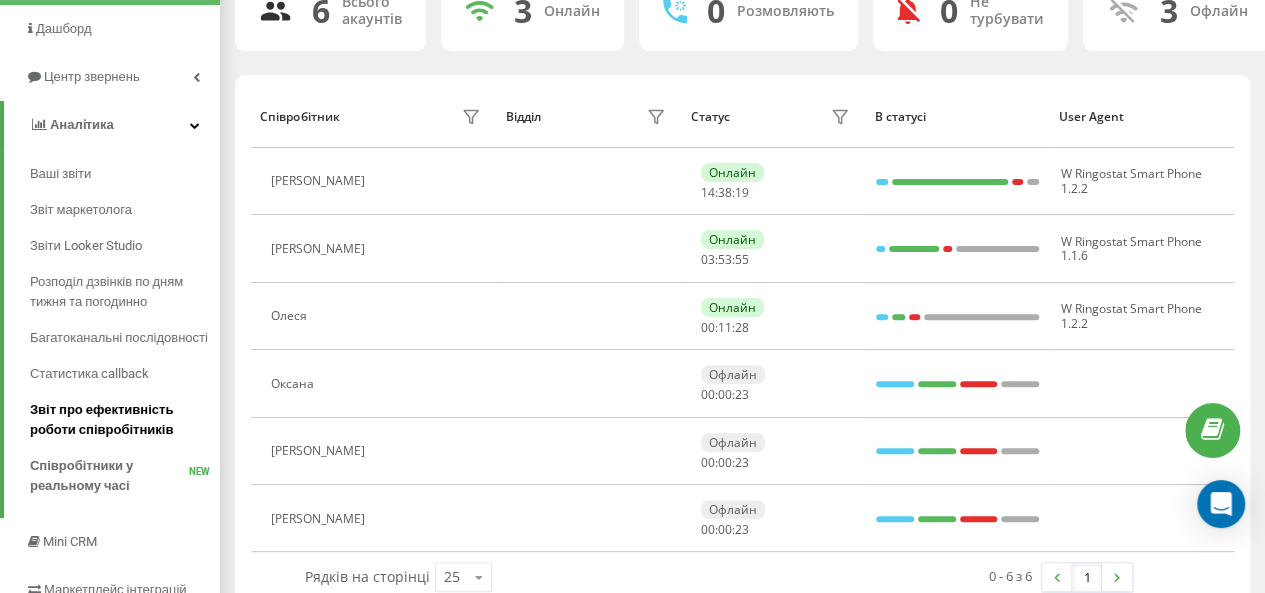 scroll, scrollTop: 200, scrollLeft: 0, axis: vertical 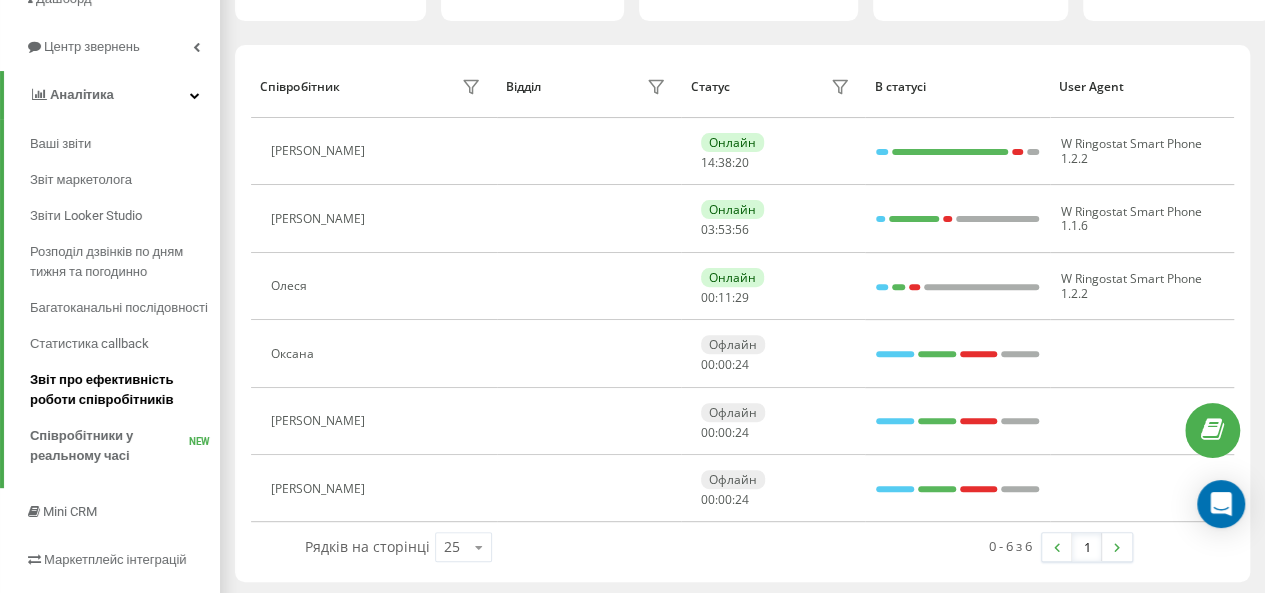 click on "Звіт про ефективність роботи співробітників" at bounding box center [120, 390] 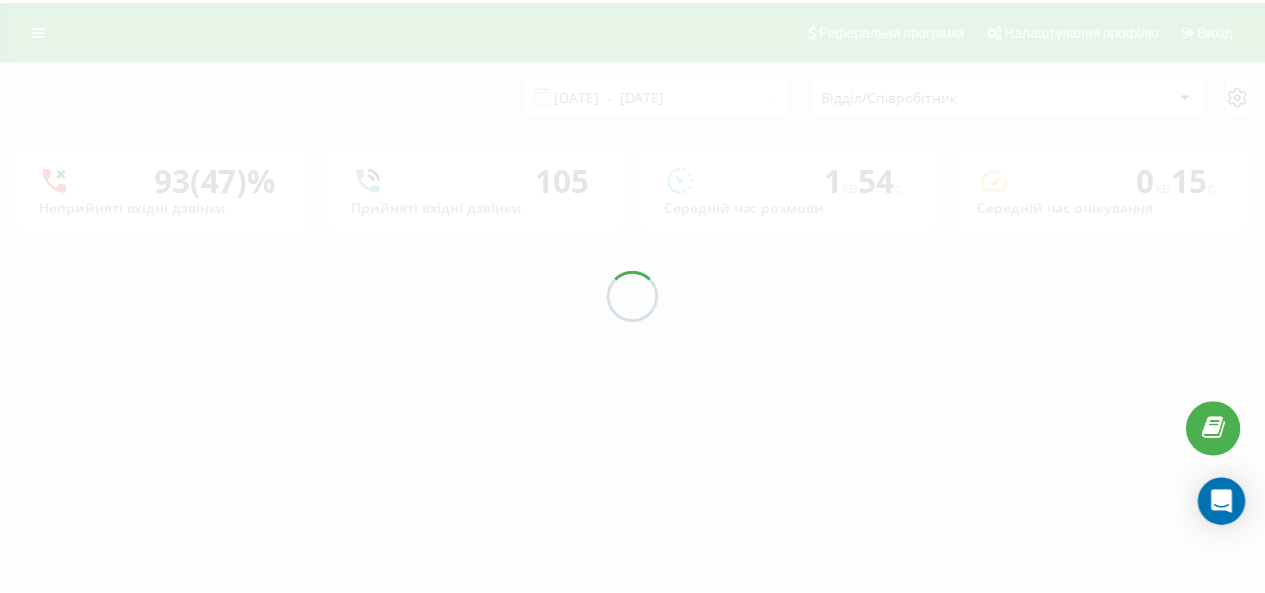 scroll, scrollTop: 0, scrollLeft: 0, axis: both 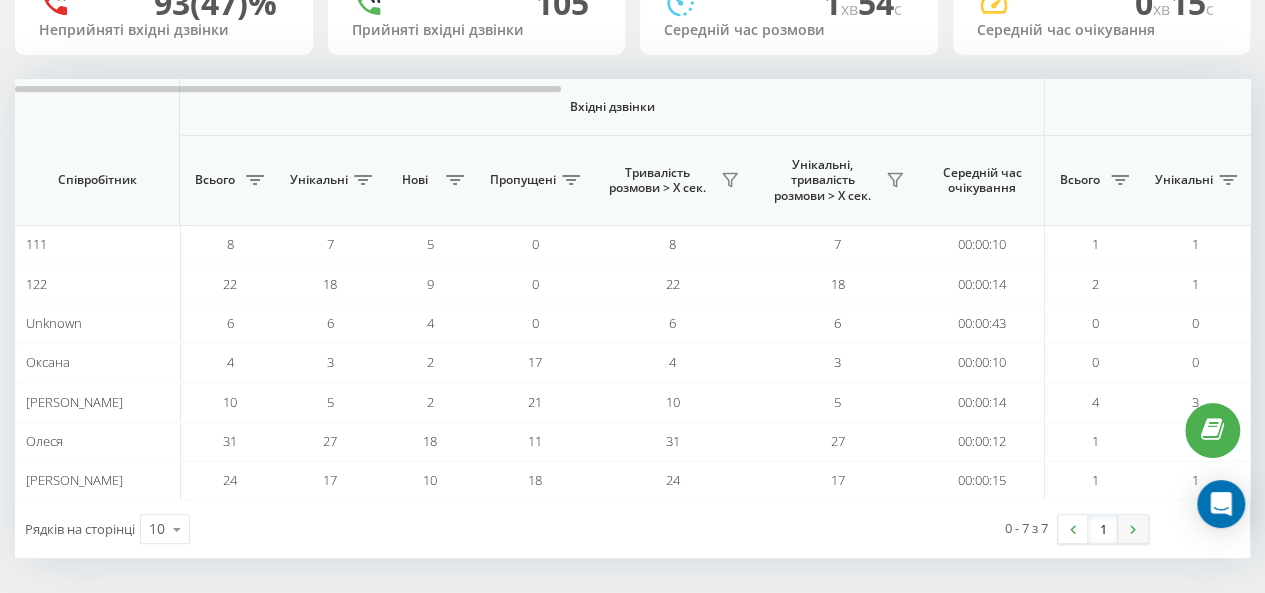 click at bounding box center (1133, 529) 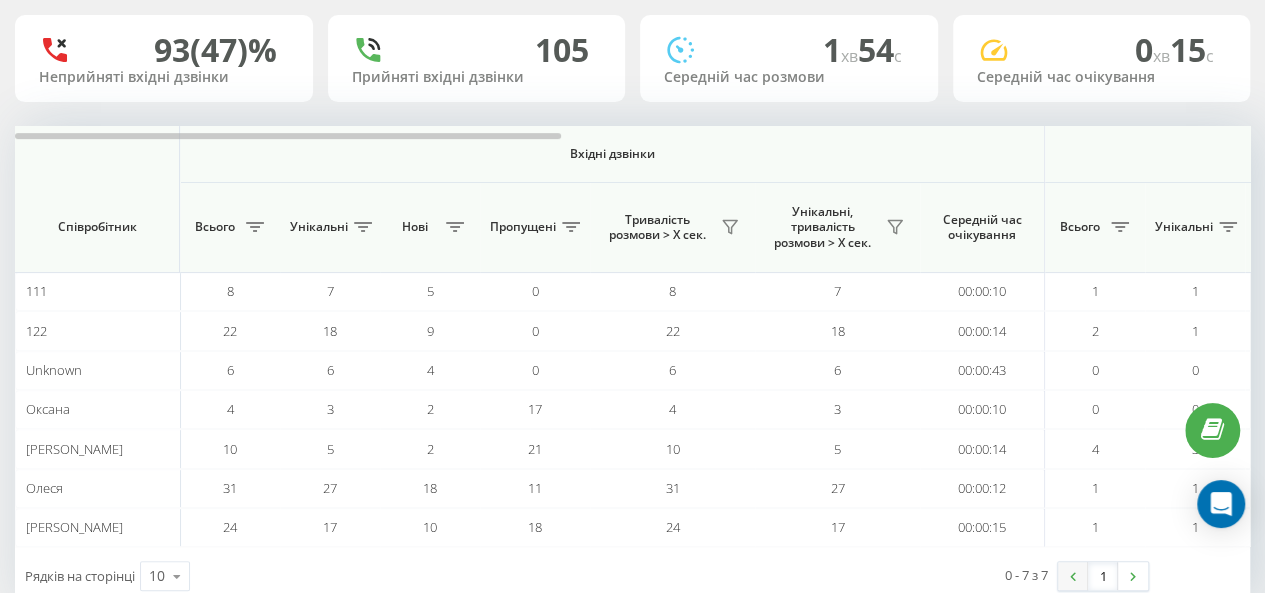 click at bounding box center [1073, 576] 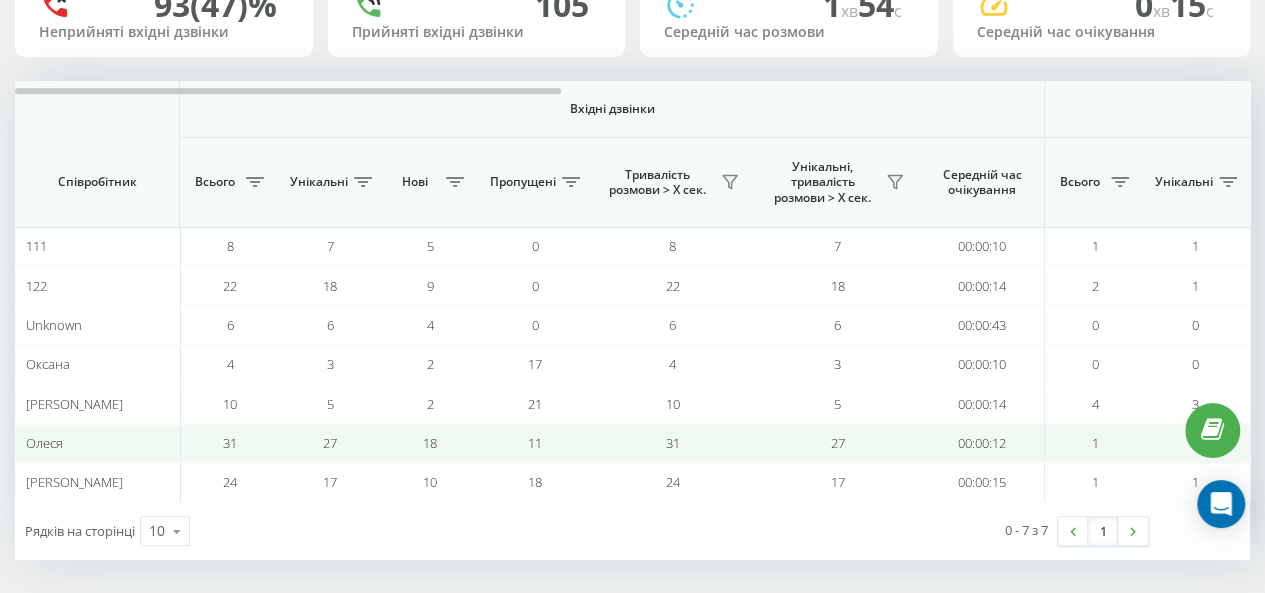scroll, scrollTop: 177, scrollLeft: 0, axis: vertical 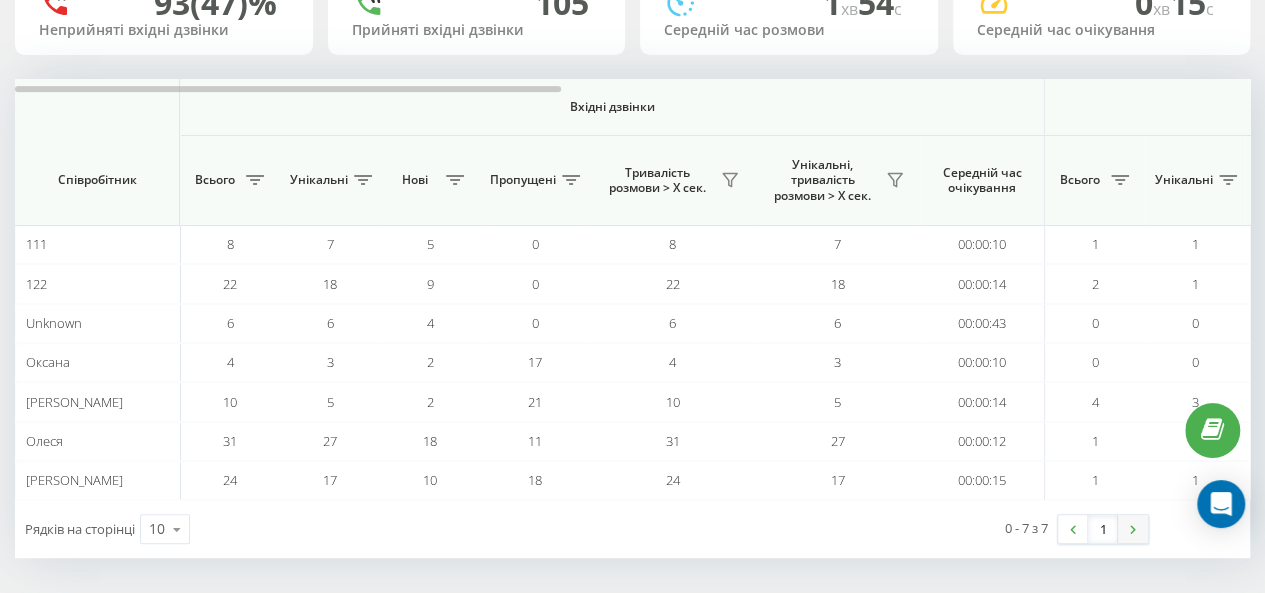 click at bounding box center [1133, 529] 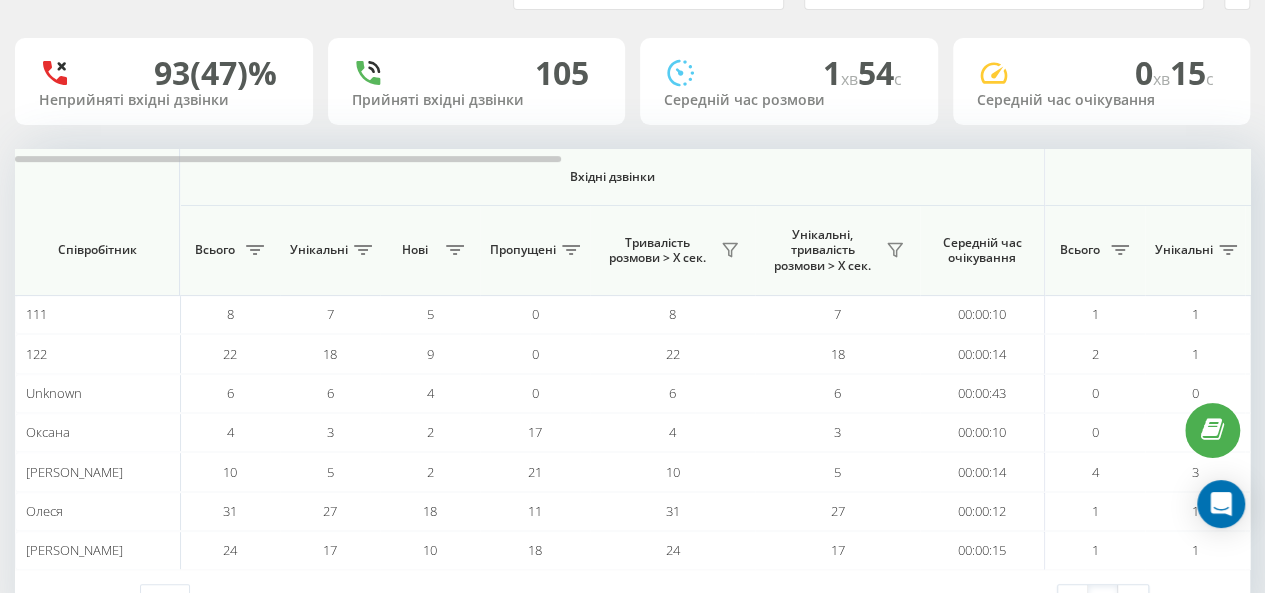 scroll, scrollTop: 0, scrollLeft: 0, axis: both 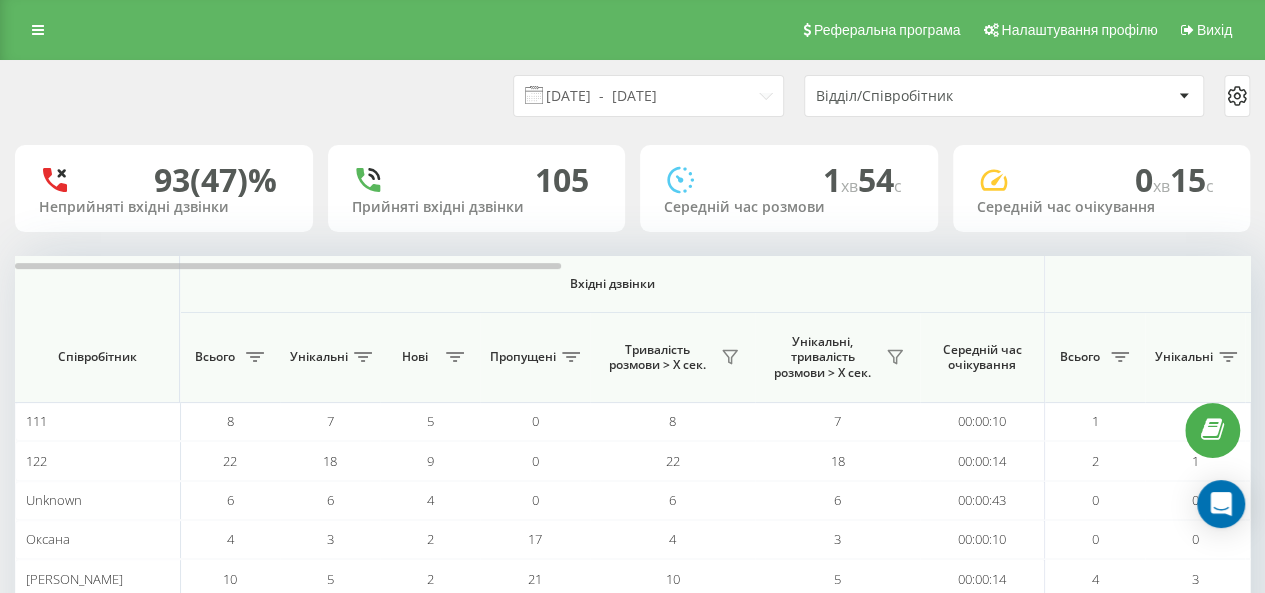 click on "Відділ/Співробітник" at bounding box center (935, 96) 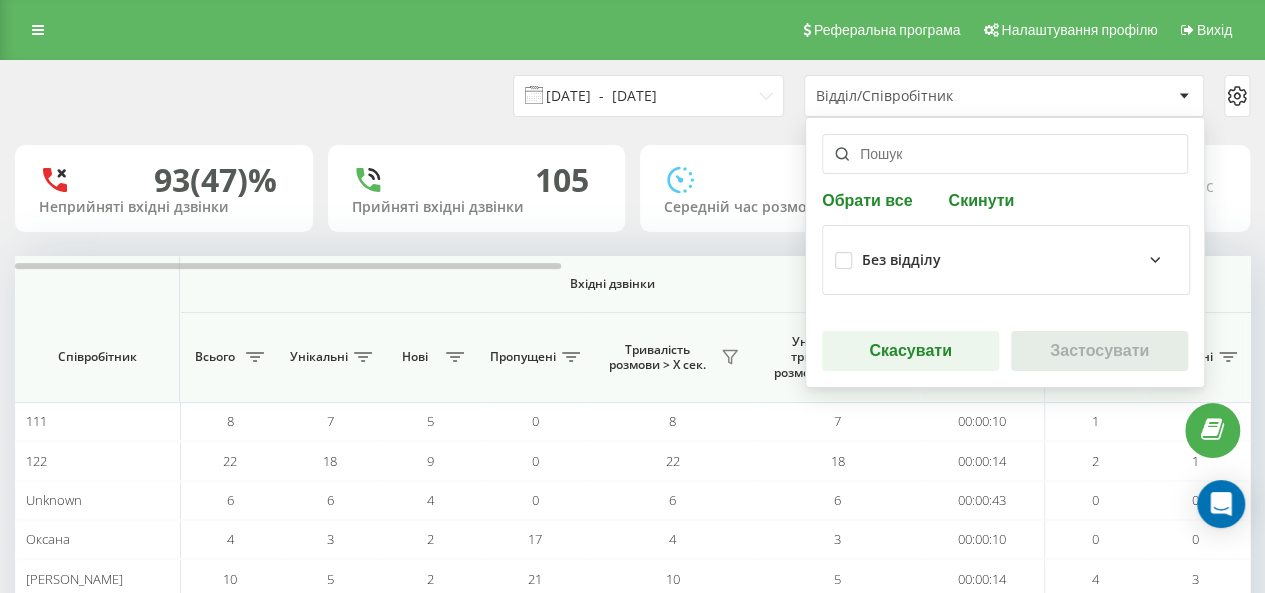 click on "10.06.2025  -  10.07.2025" at bounding box center (648, 96) 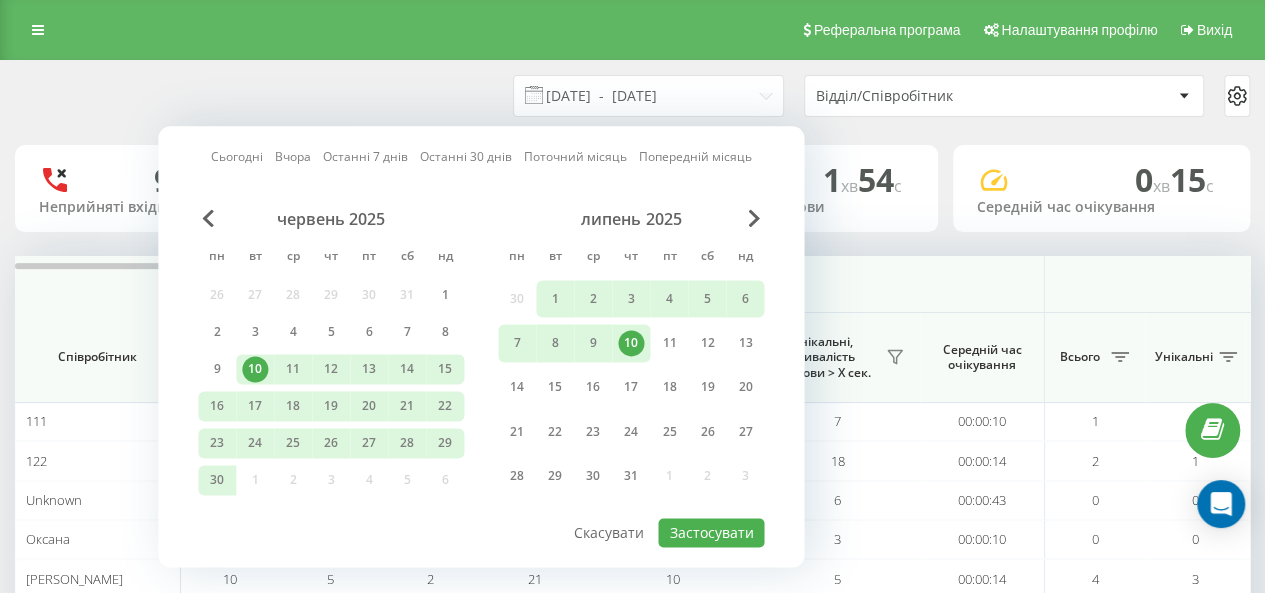 click on "10" at bounding box center (631, 343) 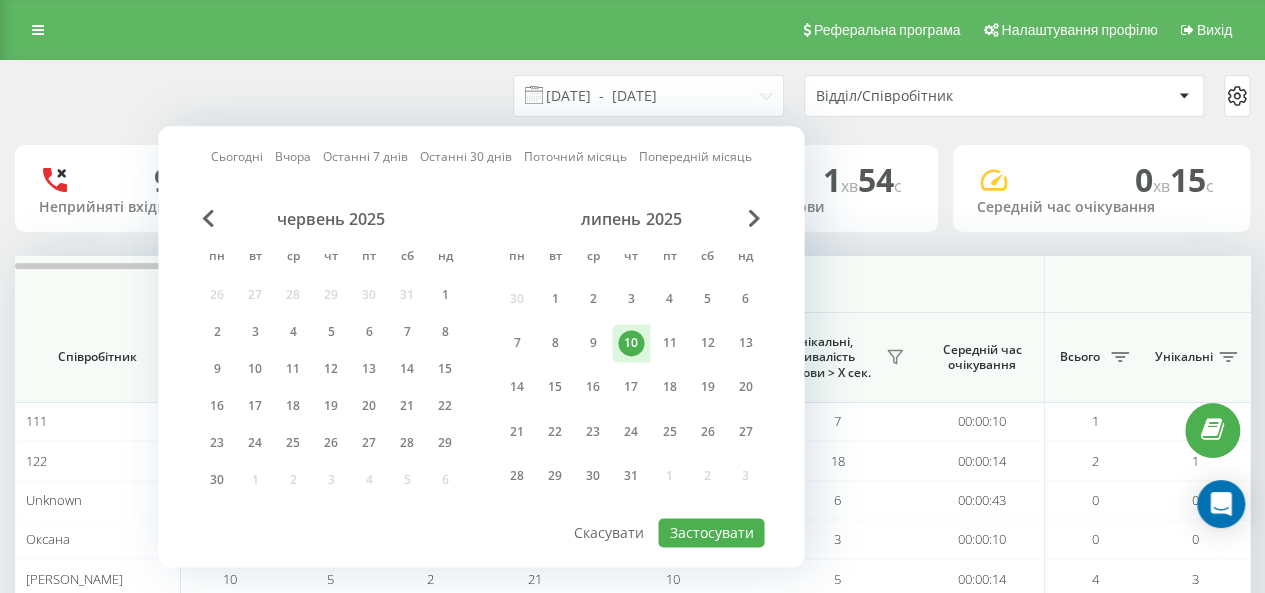 click on "10" at bounding box center [631, 343] 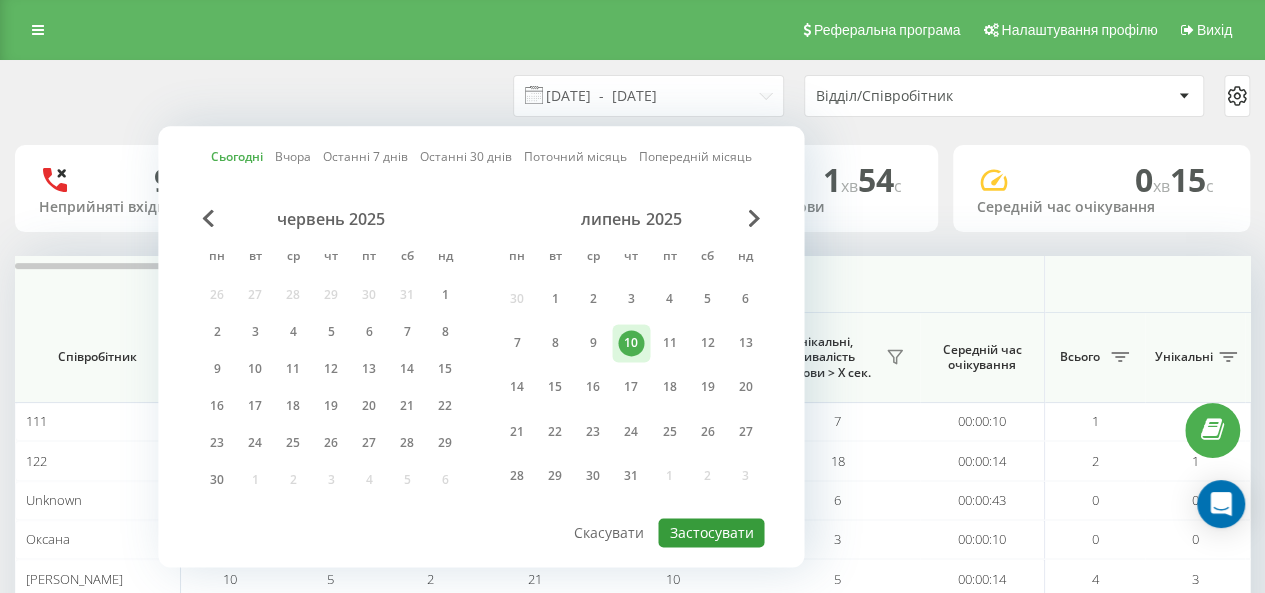 click on "Застосувати" at bounding box center (711, 532) 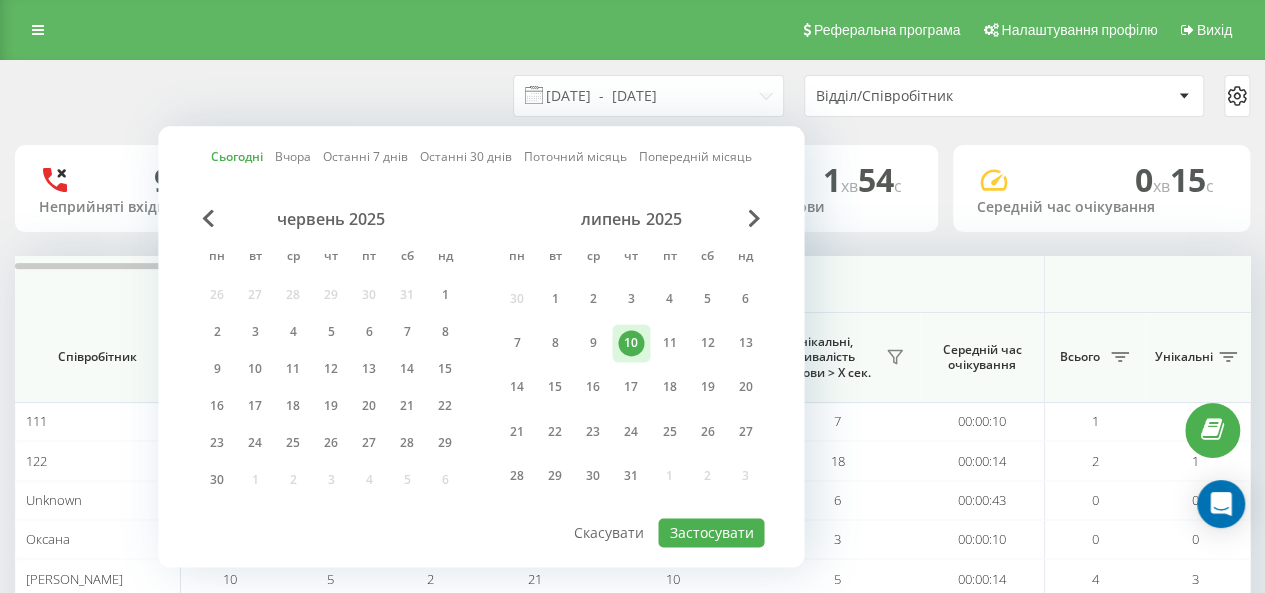 type on "10.07.2025  -  10.07.2025" 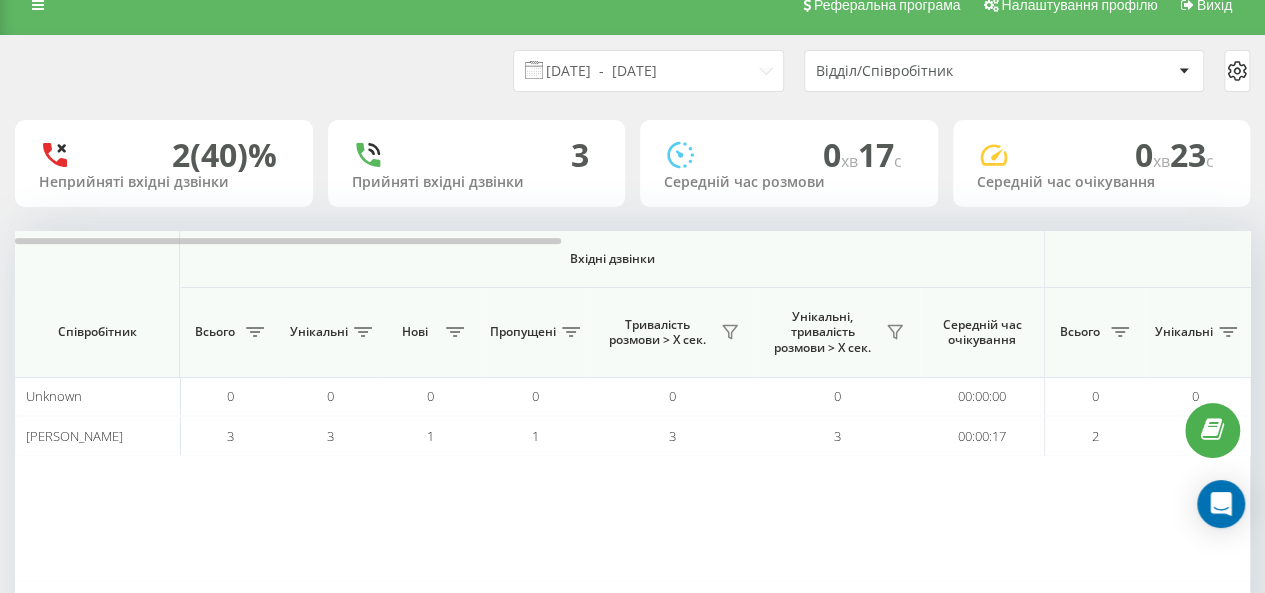 scroll, scrollTop: 0, scrollLeft: 0, axis: both 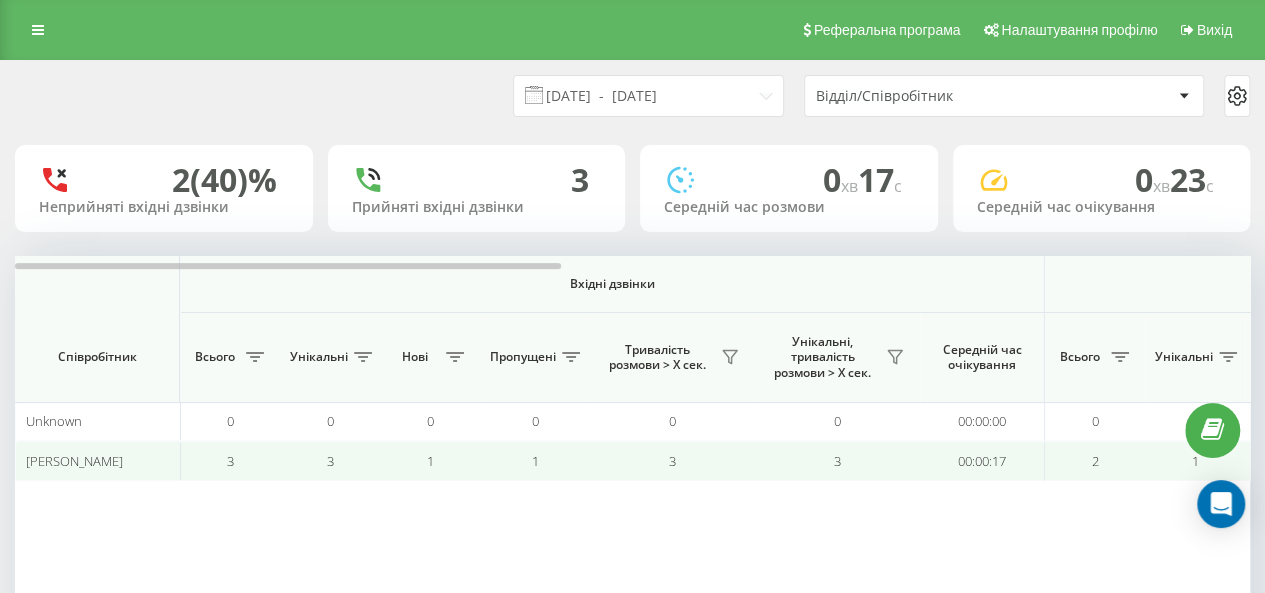 drag, startPoint x: 79, startPoint y: 423, endPoint x: 562, endPoint y: 464, distance: 484.73703 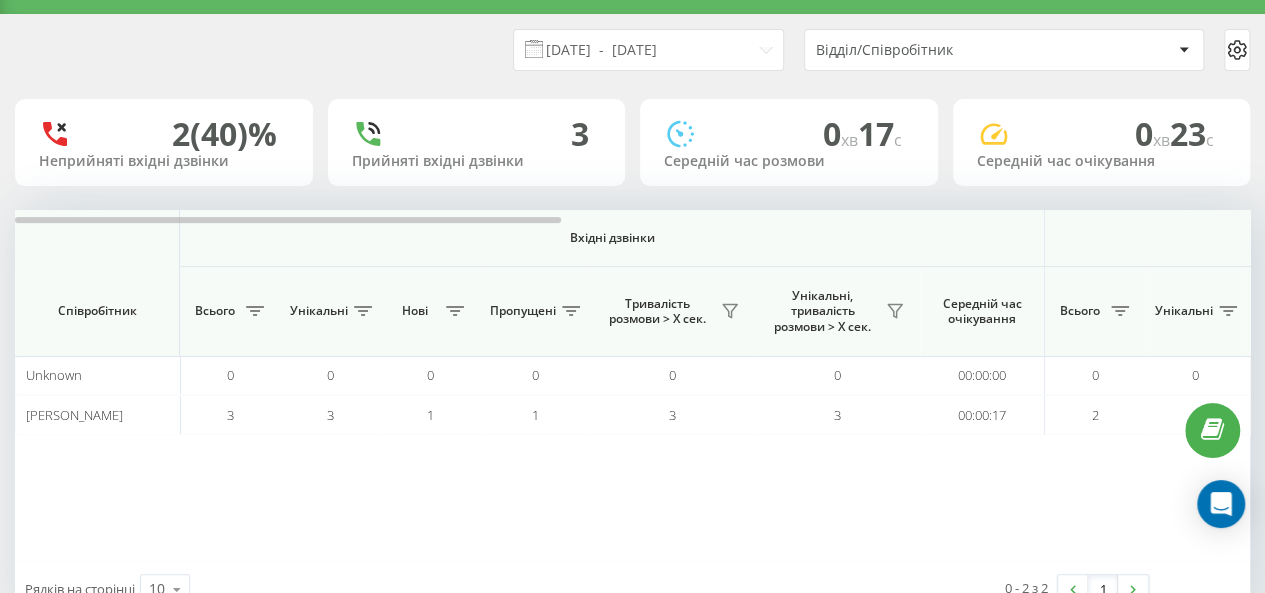 scroll, scrollTop: 0, scrollLeft: 0, axis: both 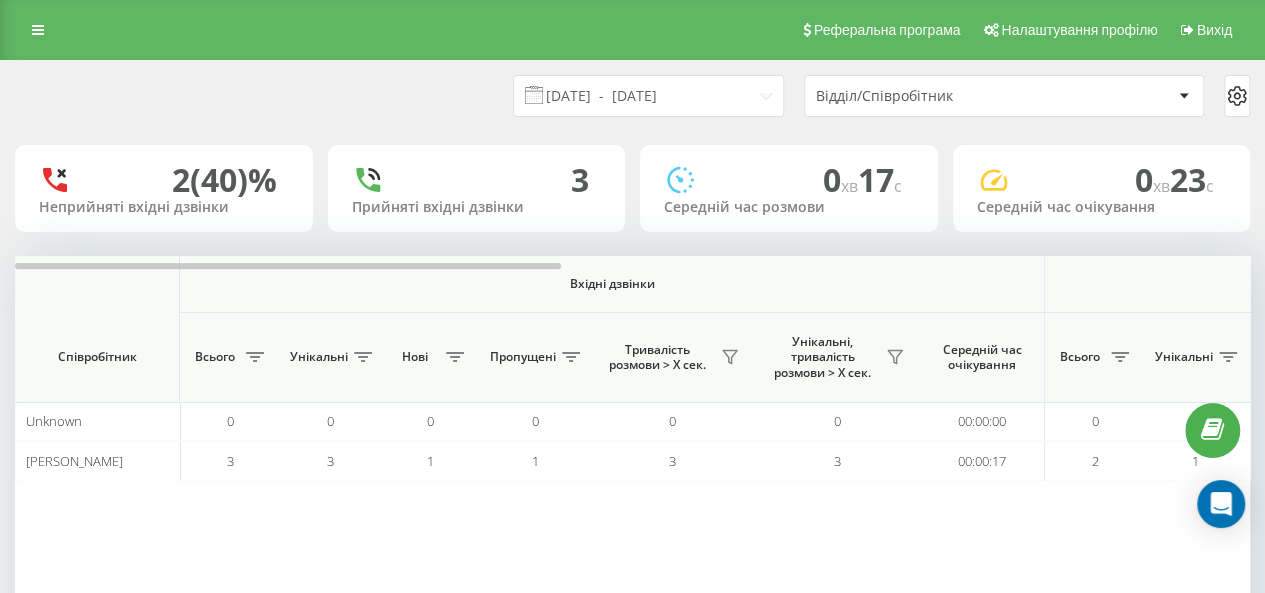 click on "Відділ/Співробітник" at bounding box center [935, 96] 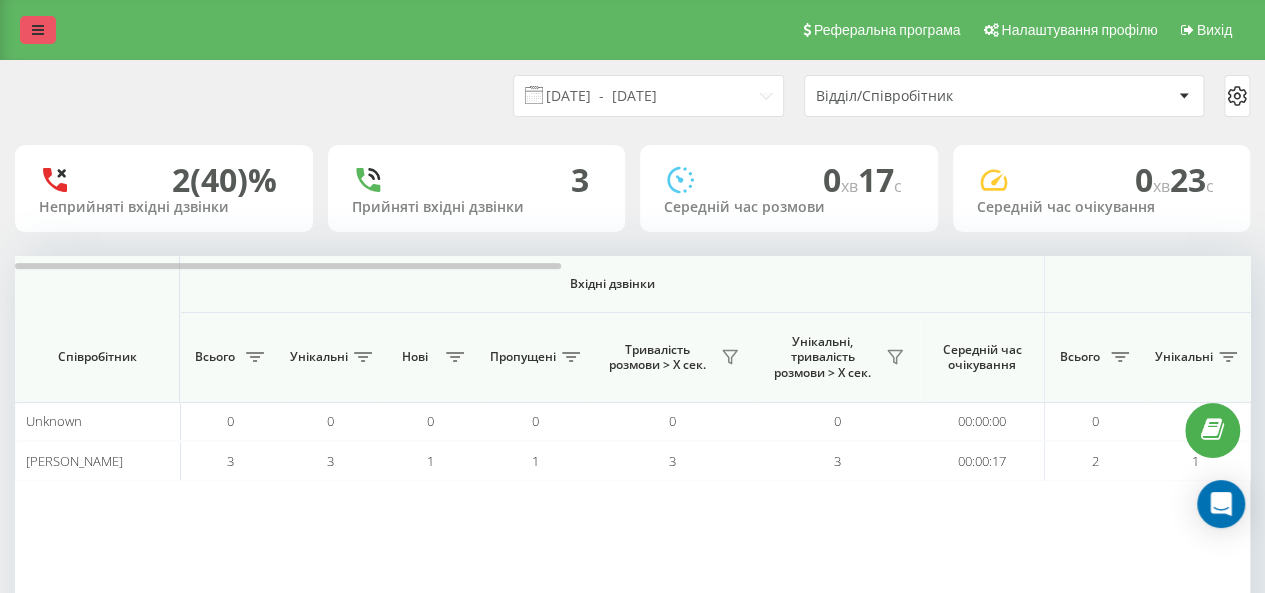 click at bounding box center (38, 30) 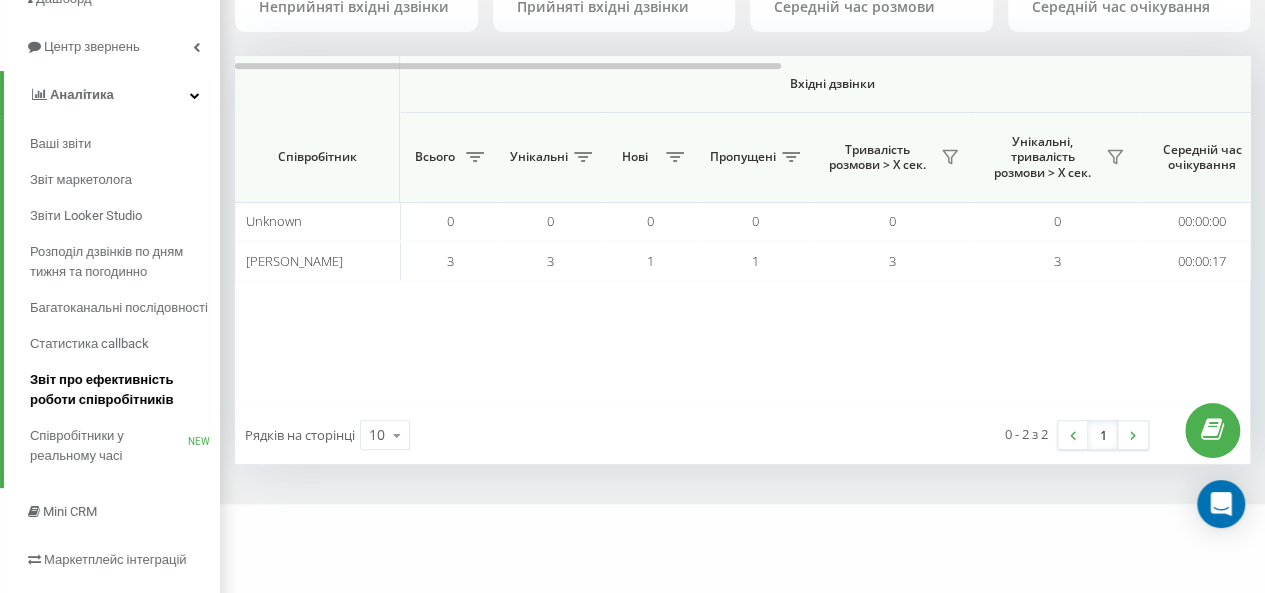 scroll, scrollTop: 300, scrollLeft: 0, axis: vertical 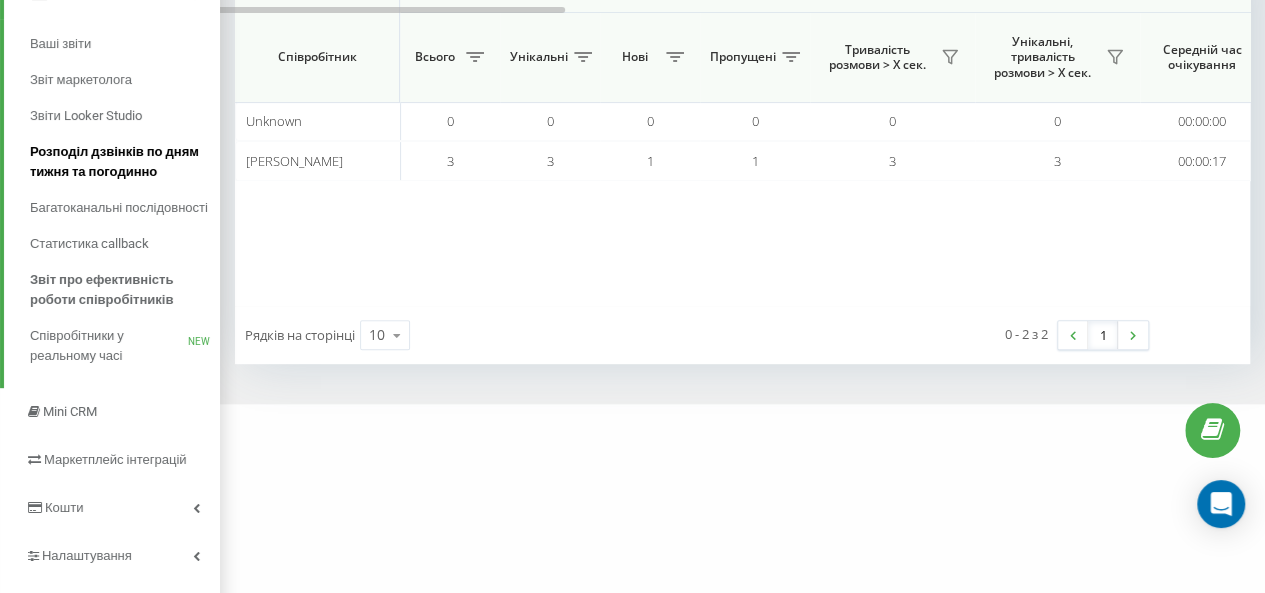 click on "Розподіл дзвінків по дням тижня та погодинно" at bounding box center (120, 162) 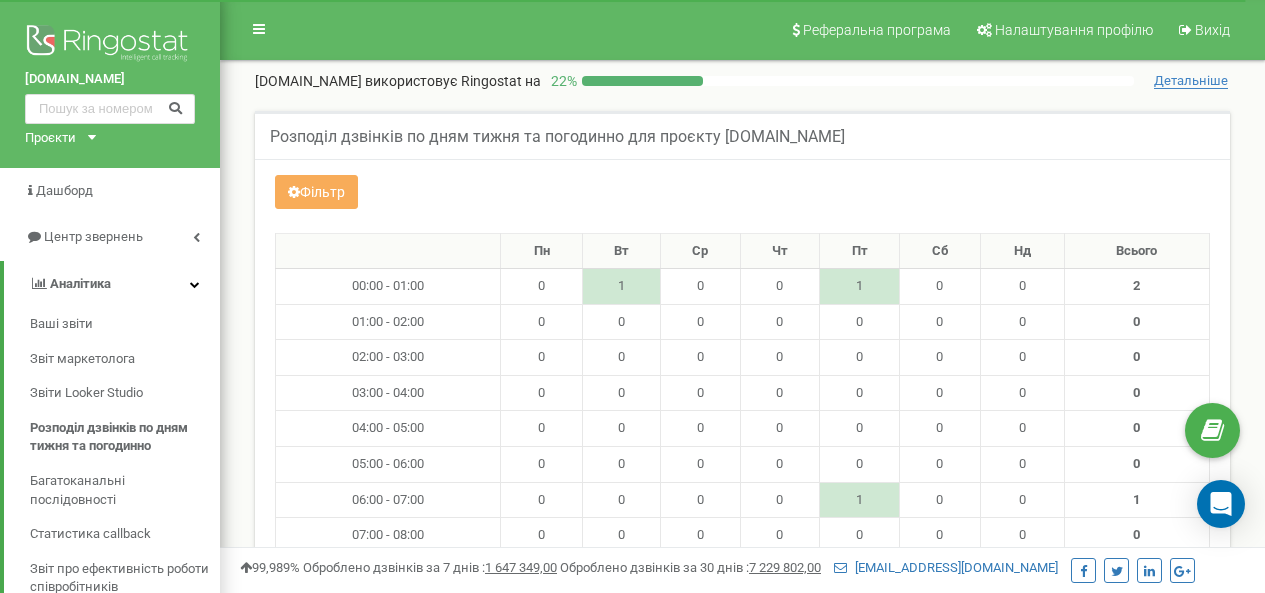 scroll, scrollTop: 0, scrollLeft: 0, axis: both 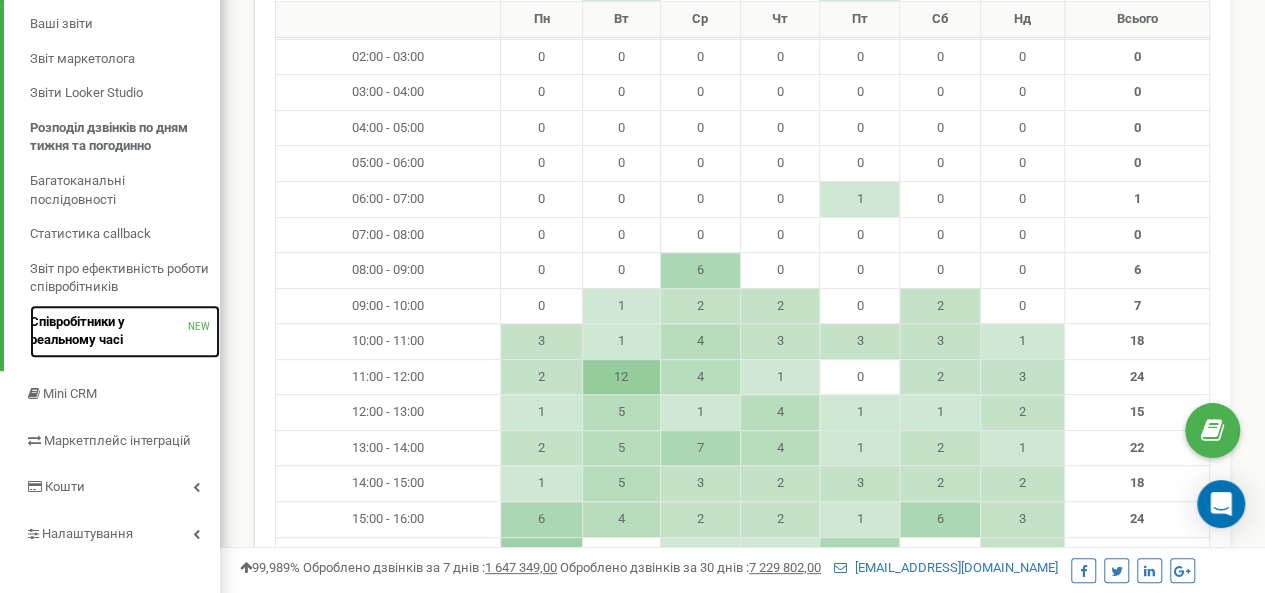 click on "Співробітники у реальному часі" at bounding box center [109, 331] 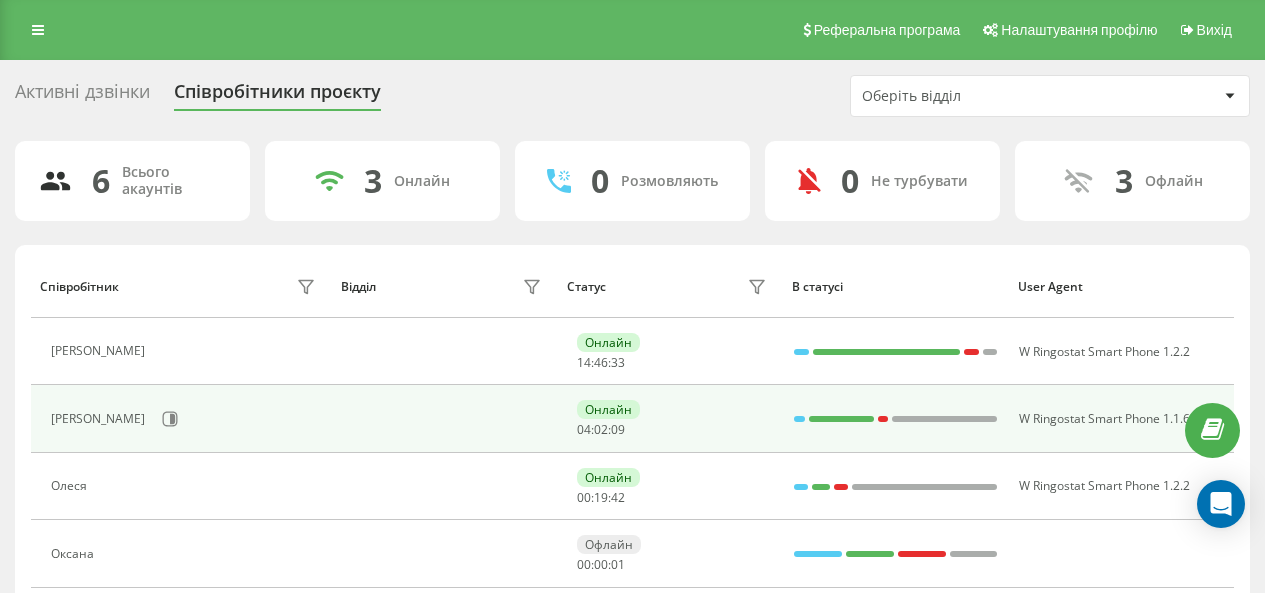 scroll, scrollTop: 0, scrollLeft: 0, axis: both 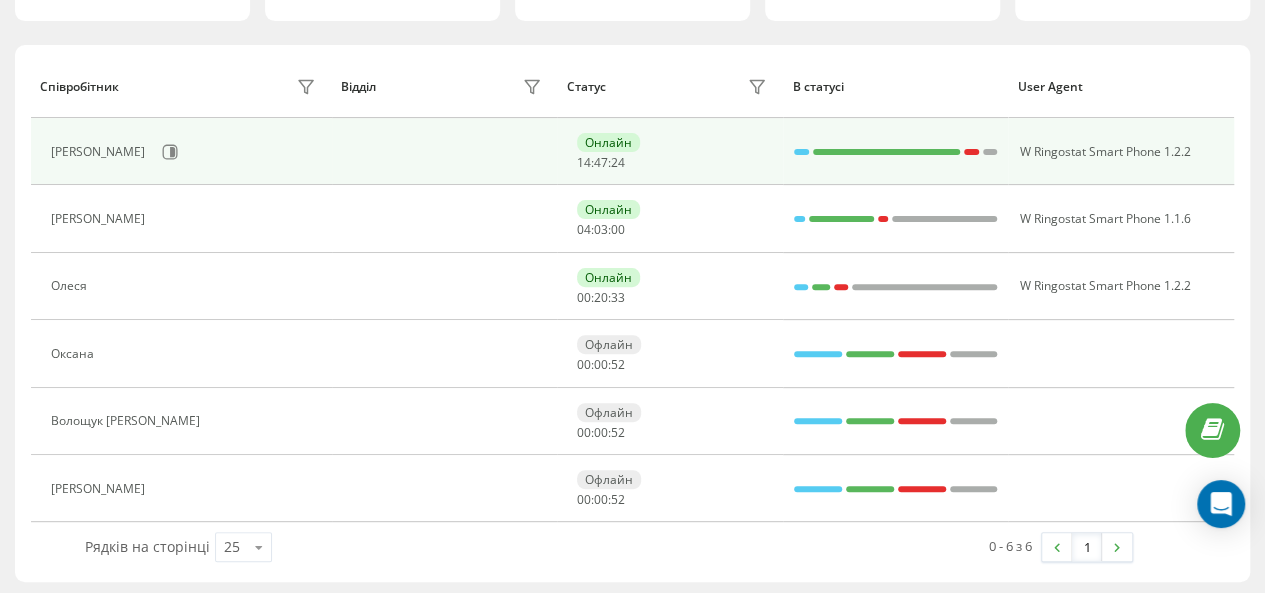 click on "14 : 47 : 24" at bounding box center [601, 163] 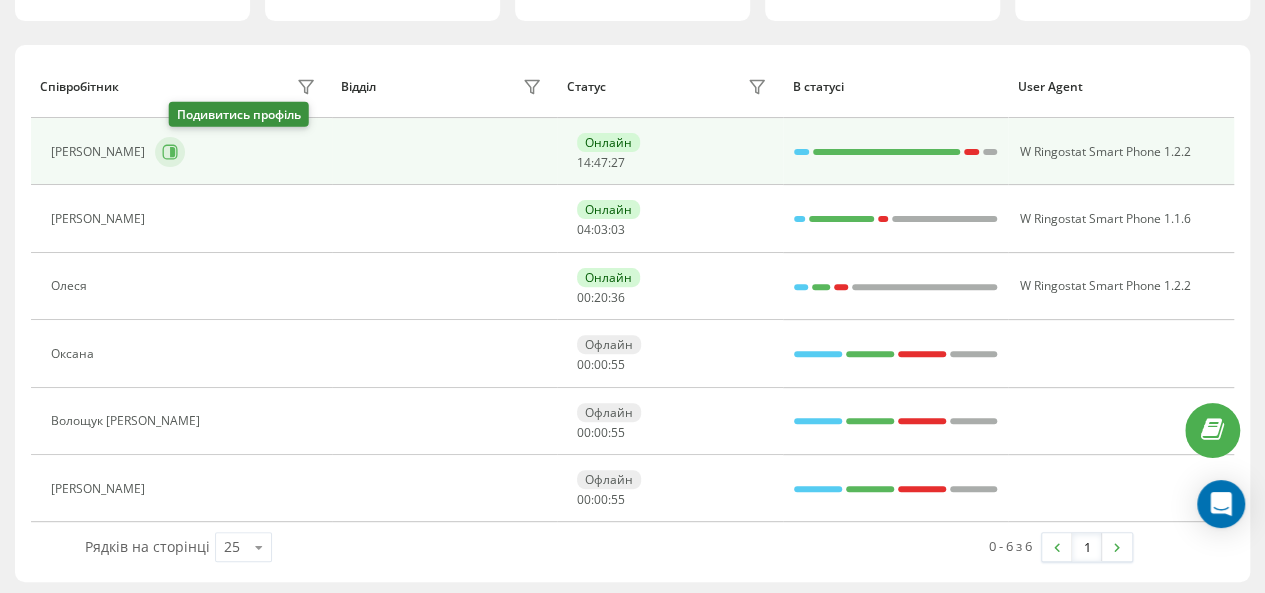 click 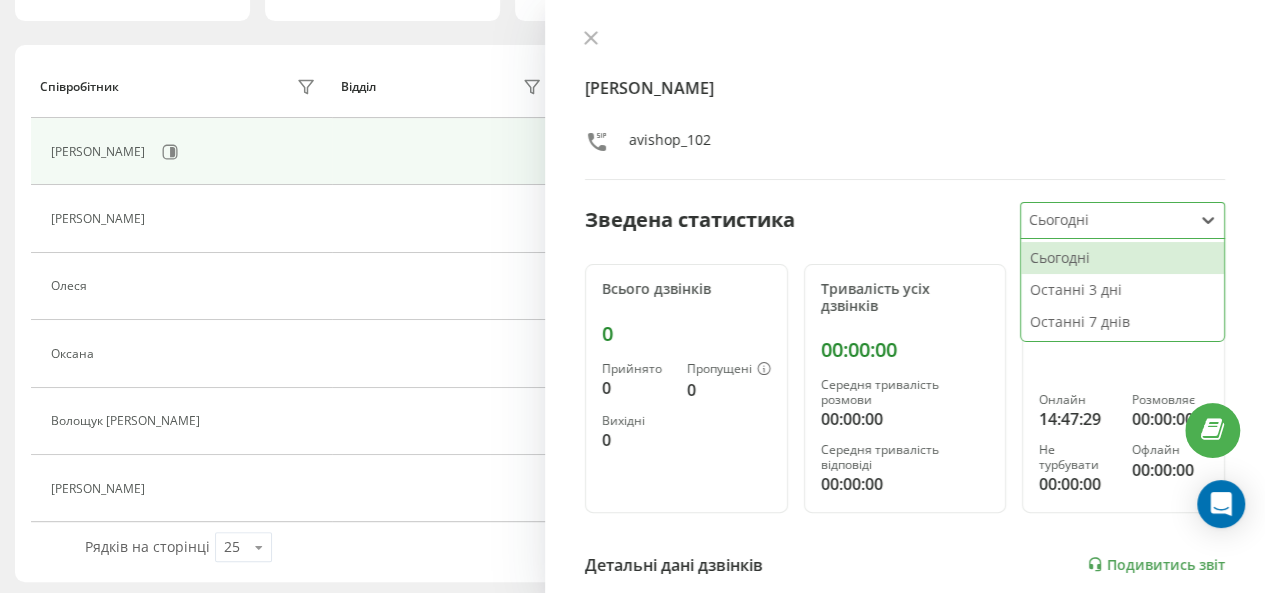 click 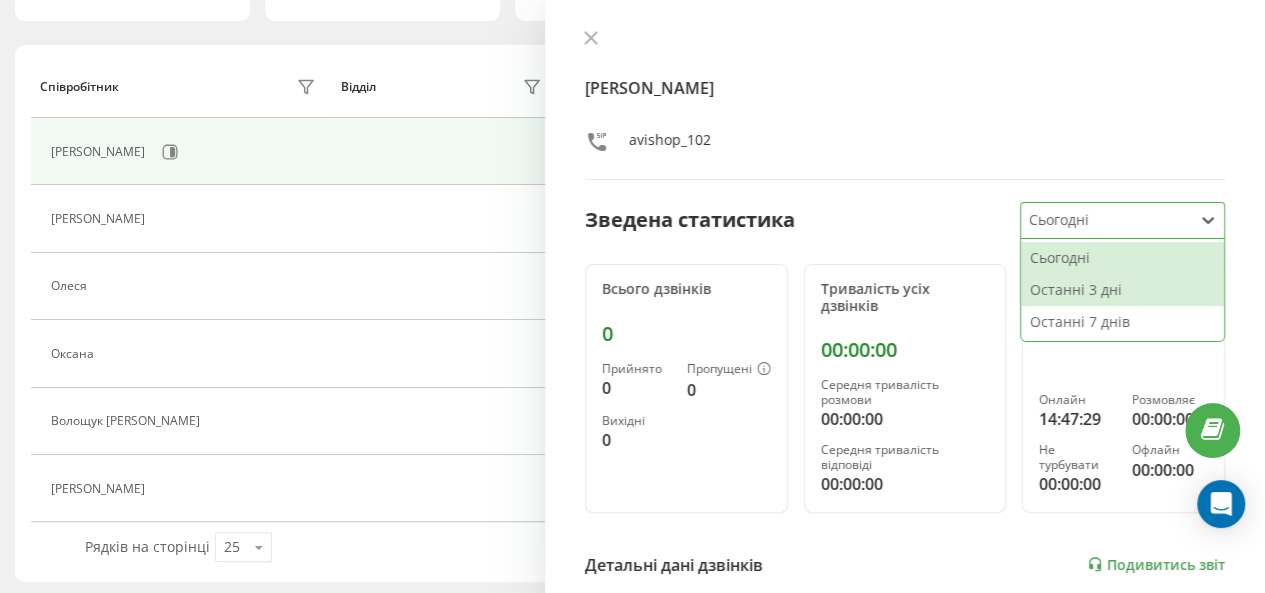 click on "Останні 3 дні" at bounding box center [1122, 290] 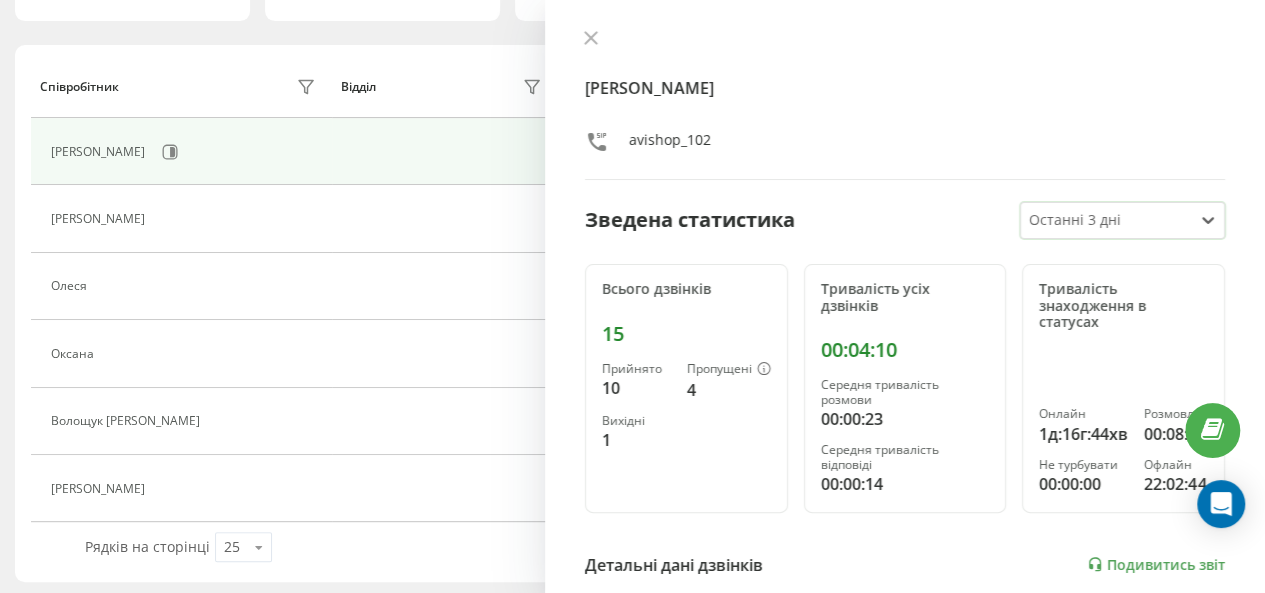 click at bounding box center [1107, 220] 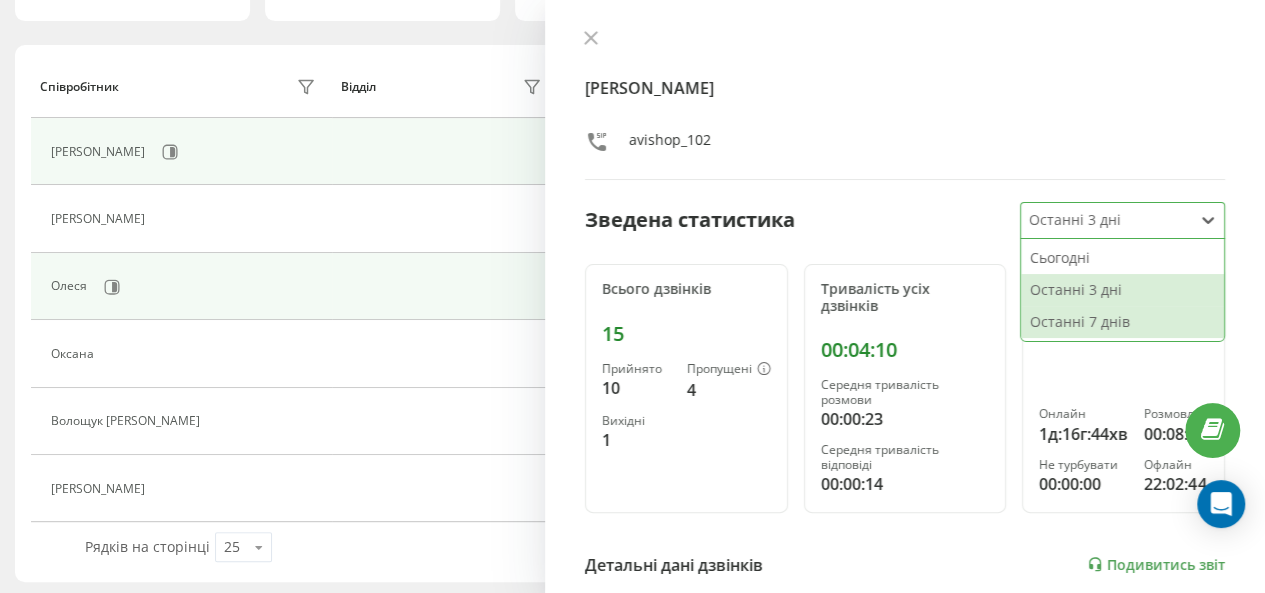 click at bounding box center [445, 286] 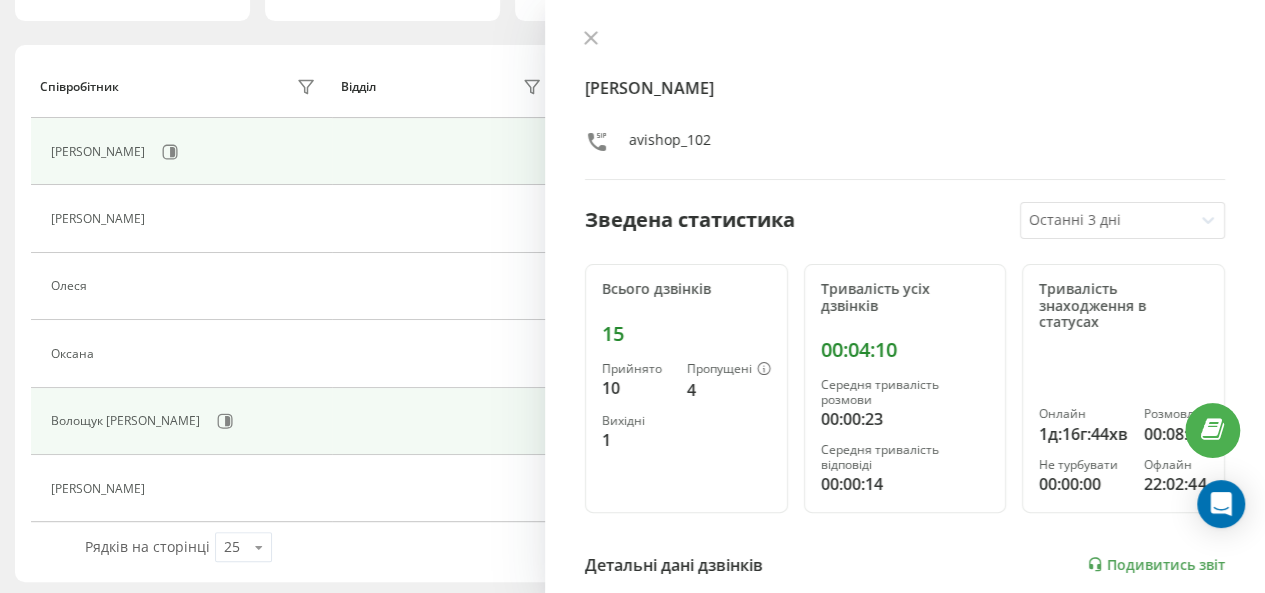 click at bounding box center (445, 421) 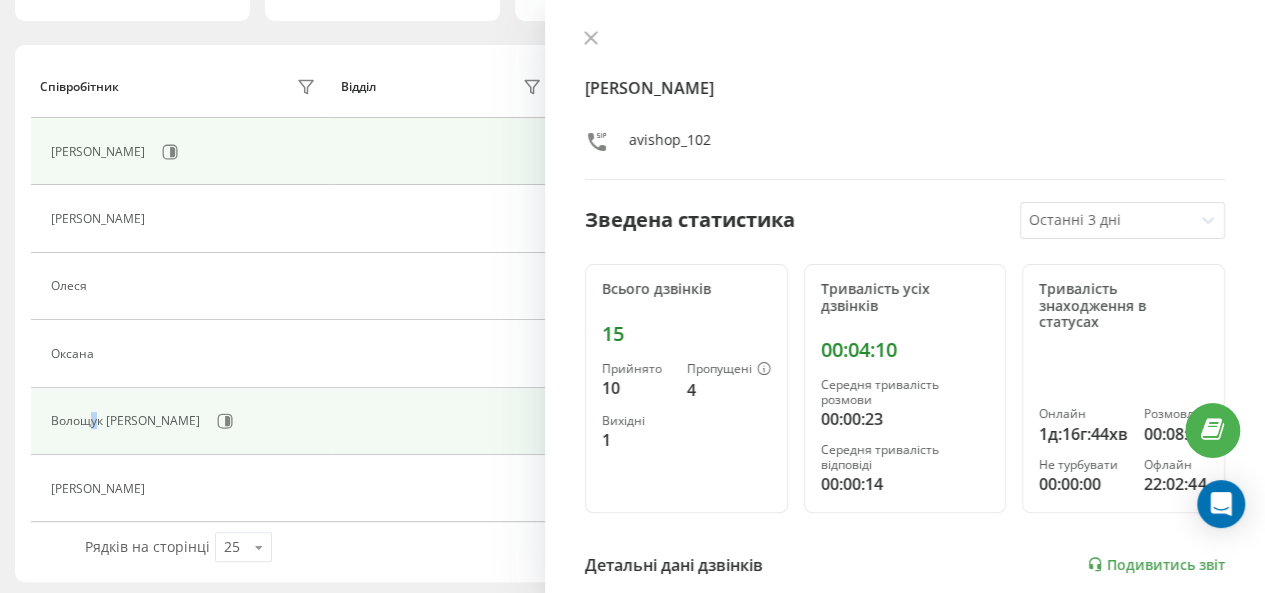 click on "Волощук Тетяна" at bounding box center (128, 421) 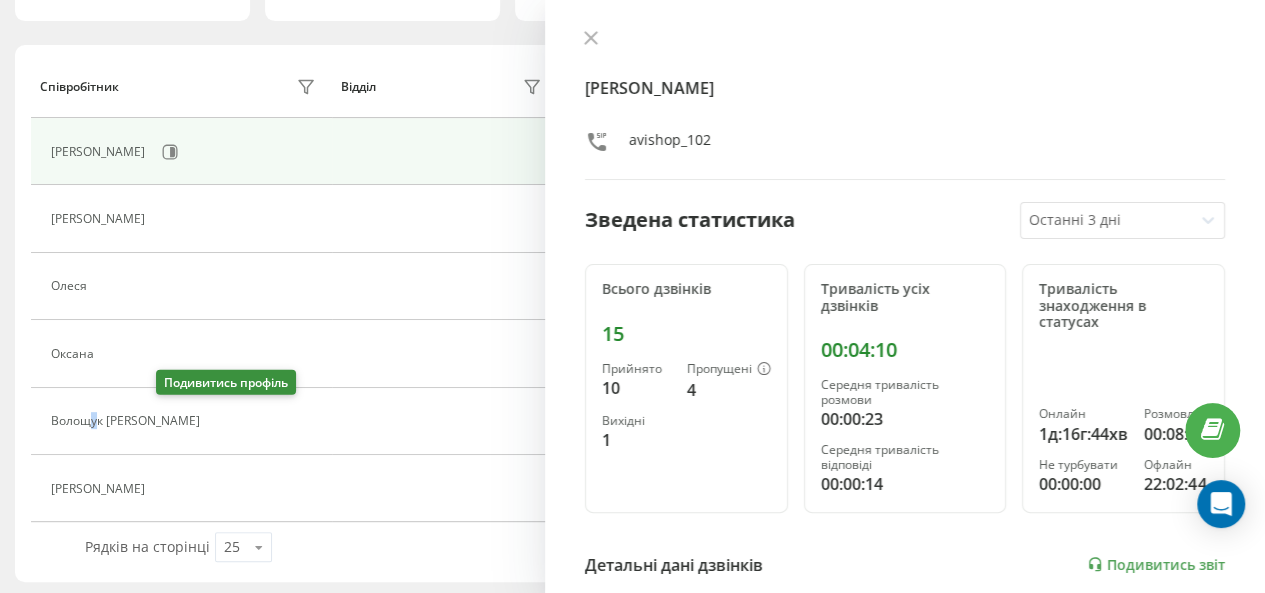 click 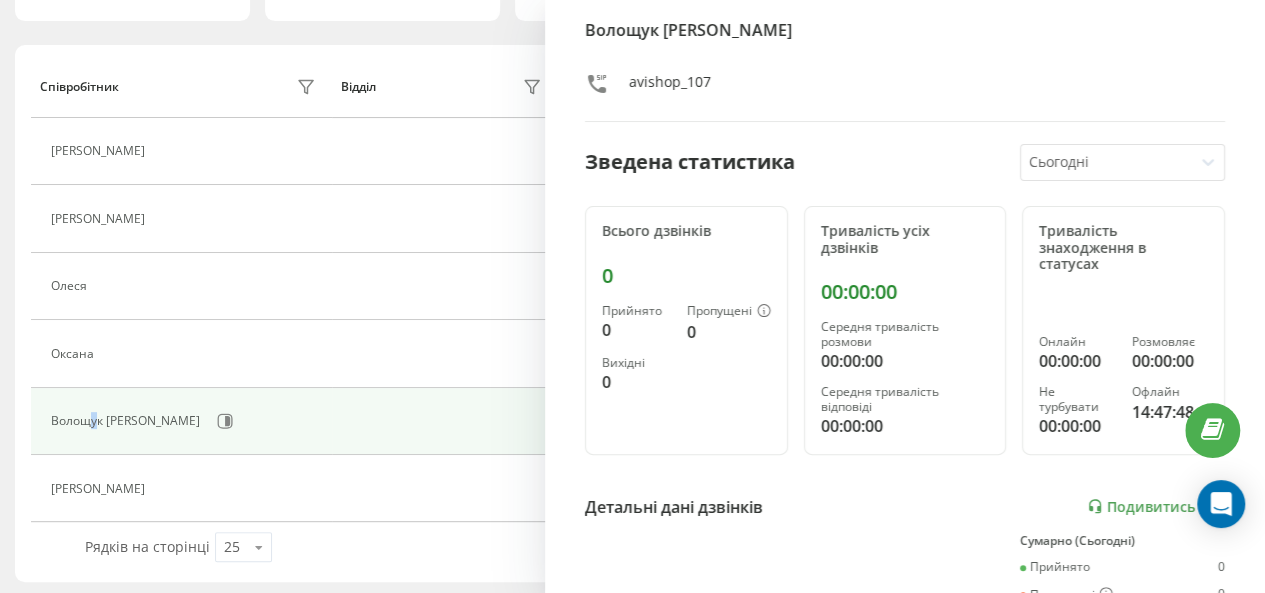 scroll, scrollTop: 100, scrollLeft: 0, axis: vertical 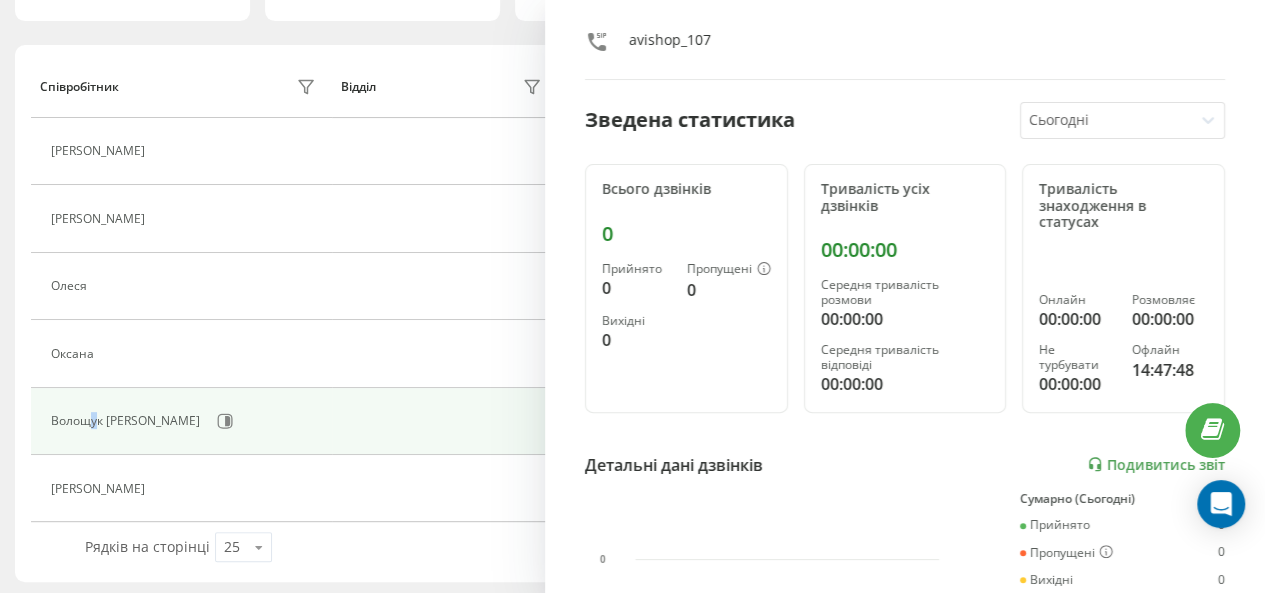 click at bounding box center (1107, 120) 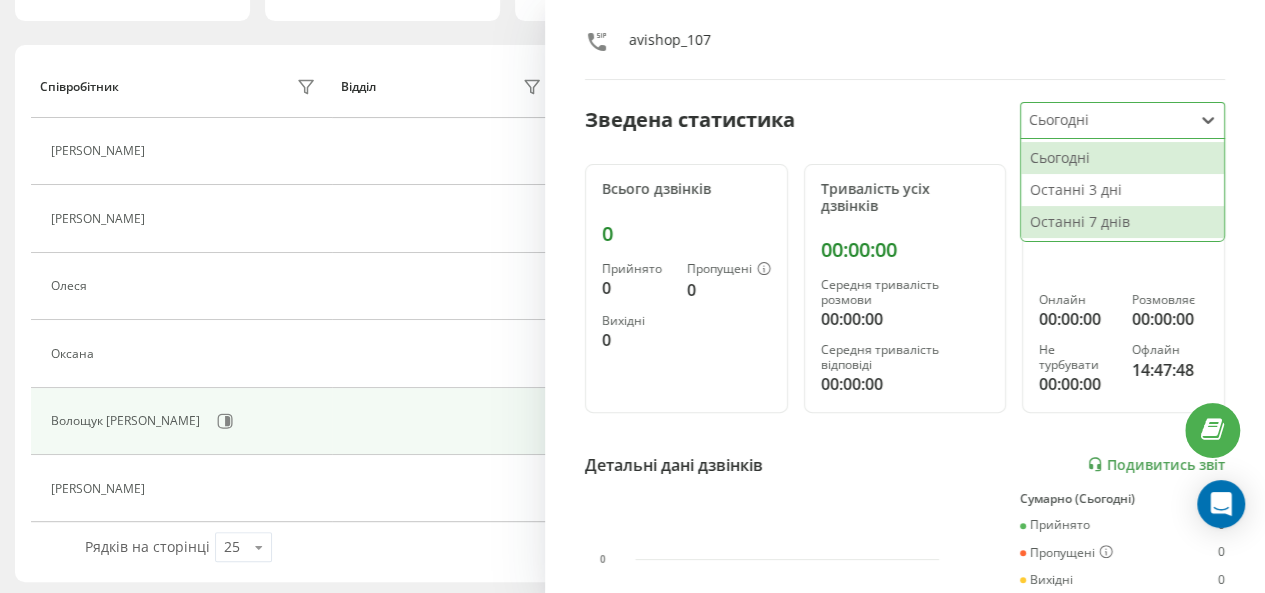 click on "Останні 7 днів" at bounding box center [1122, 222] 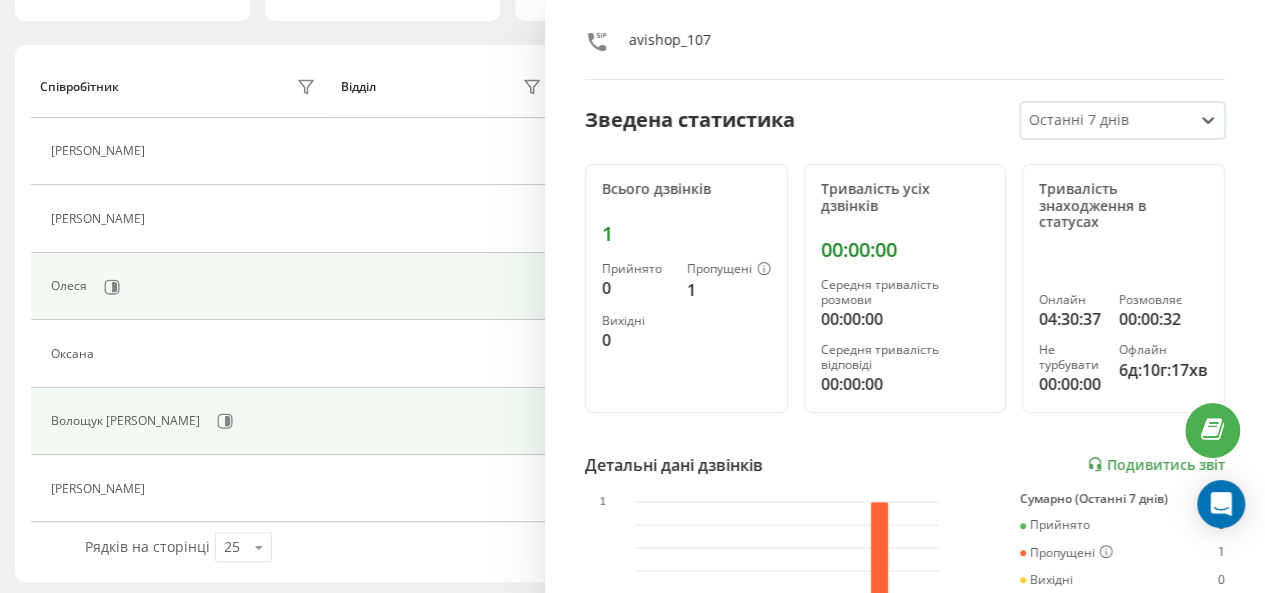 click on "Олеся" at bounding box center [71, 286] 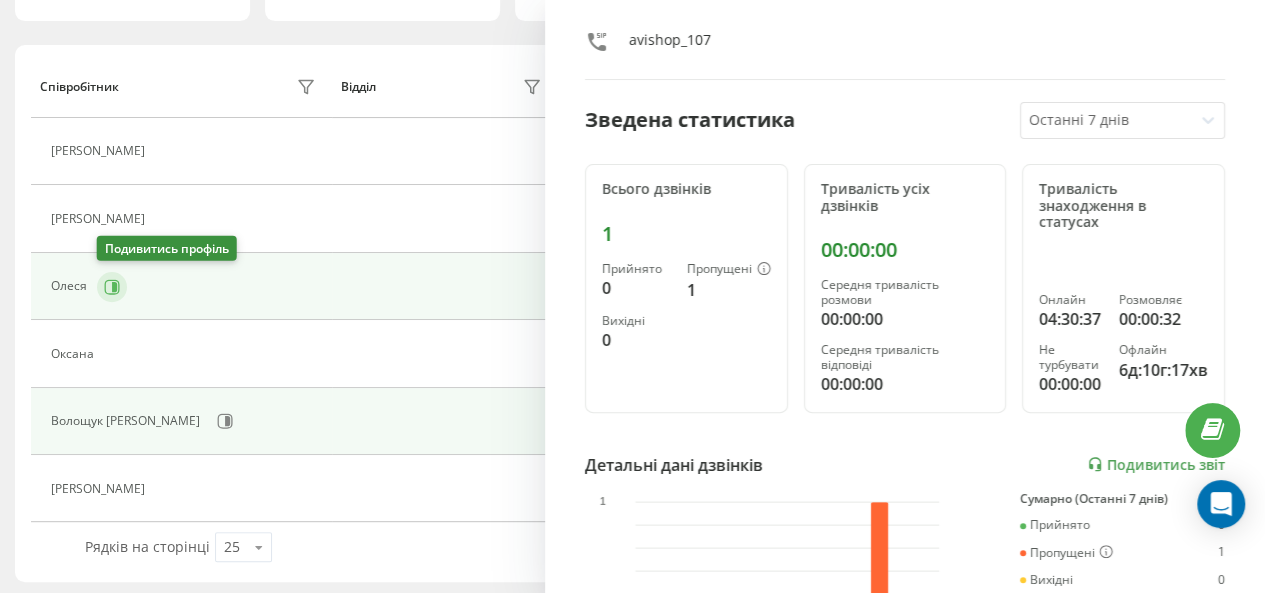 click 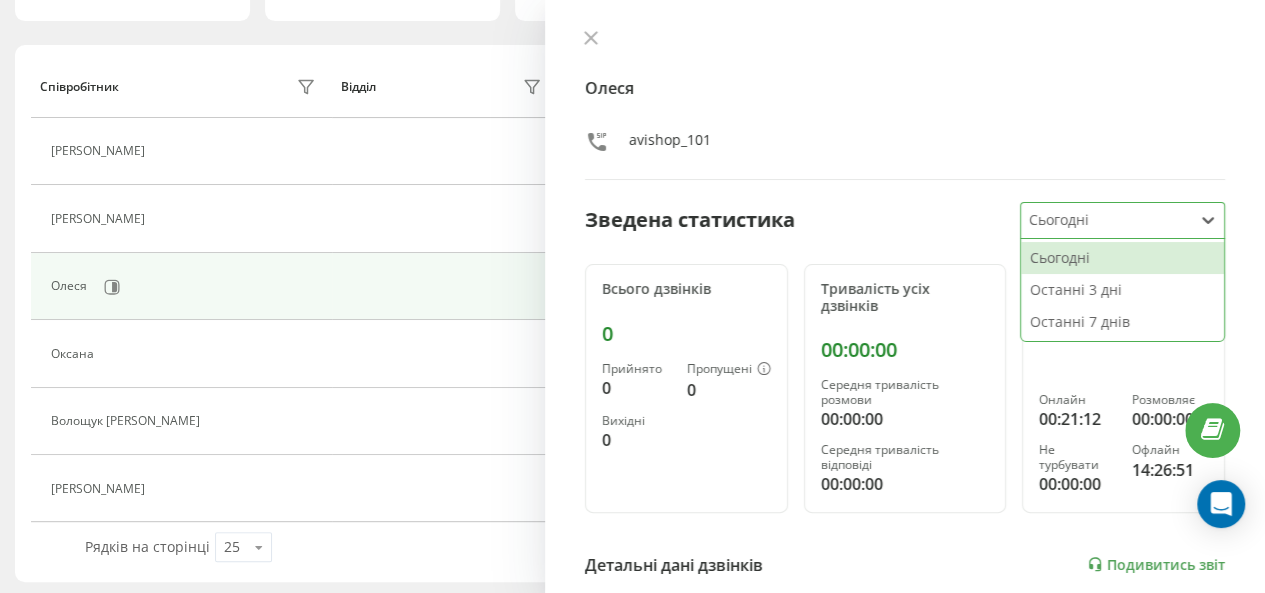 click at bounding box center (1107, 220) 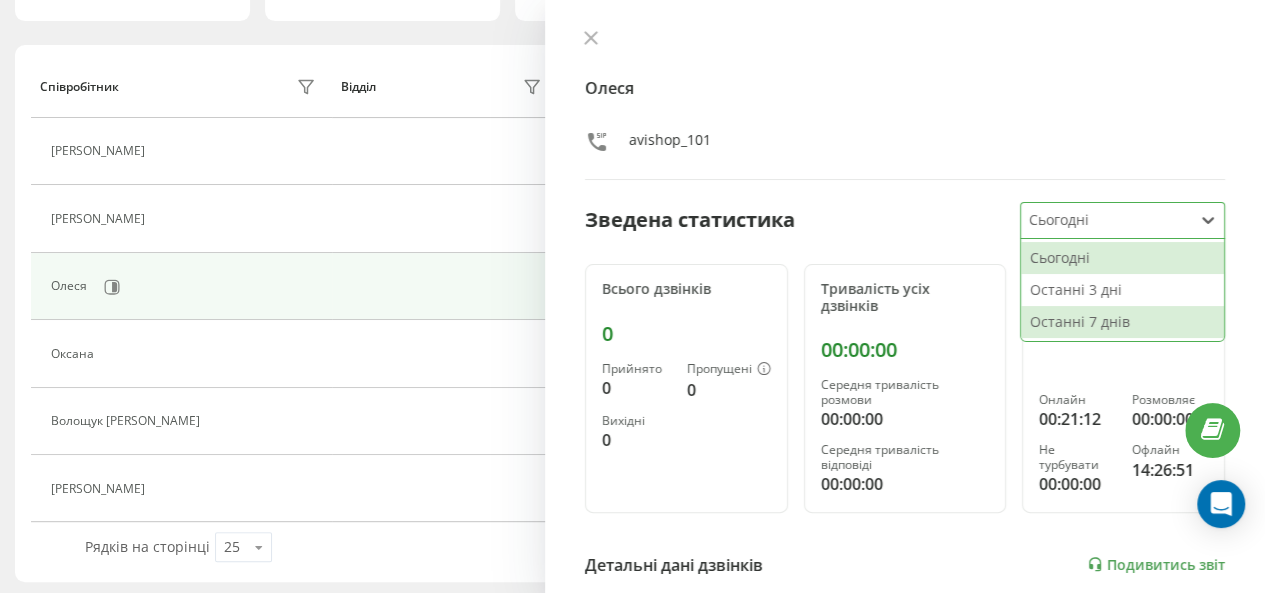 click on "Останні 7 днів" at bounding box center (1122, 322) 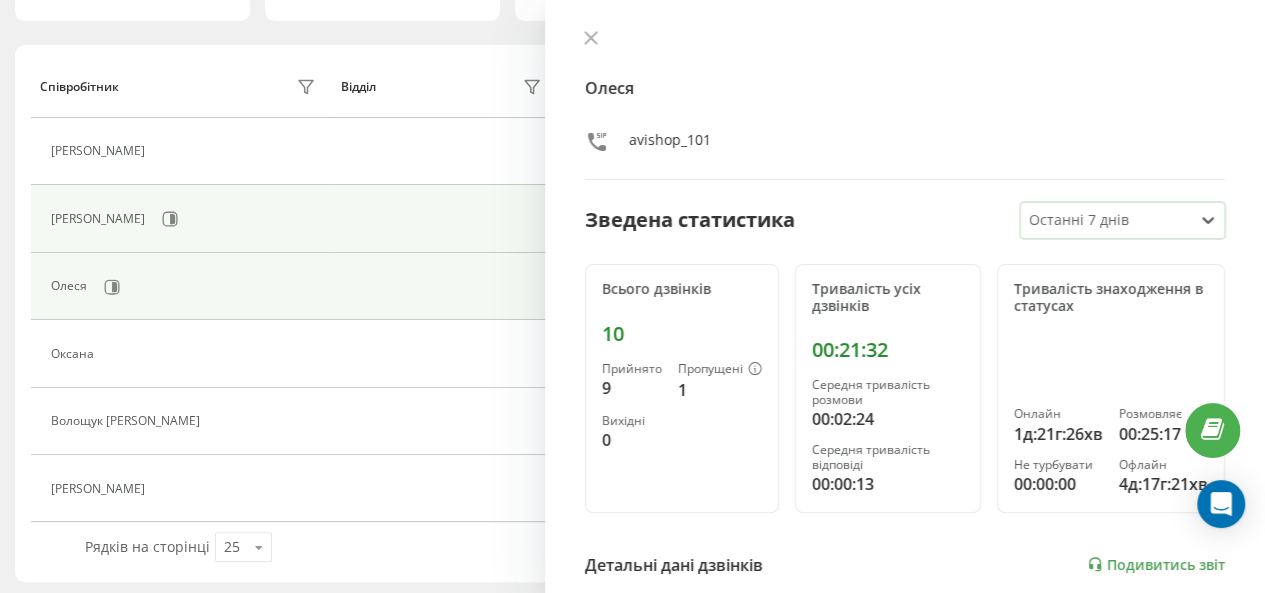 click on "Олександра" at bounding box center [100, 219] 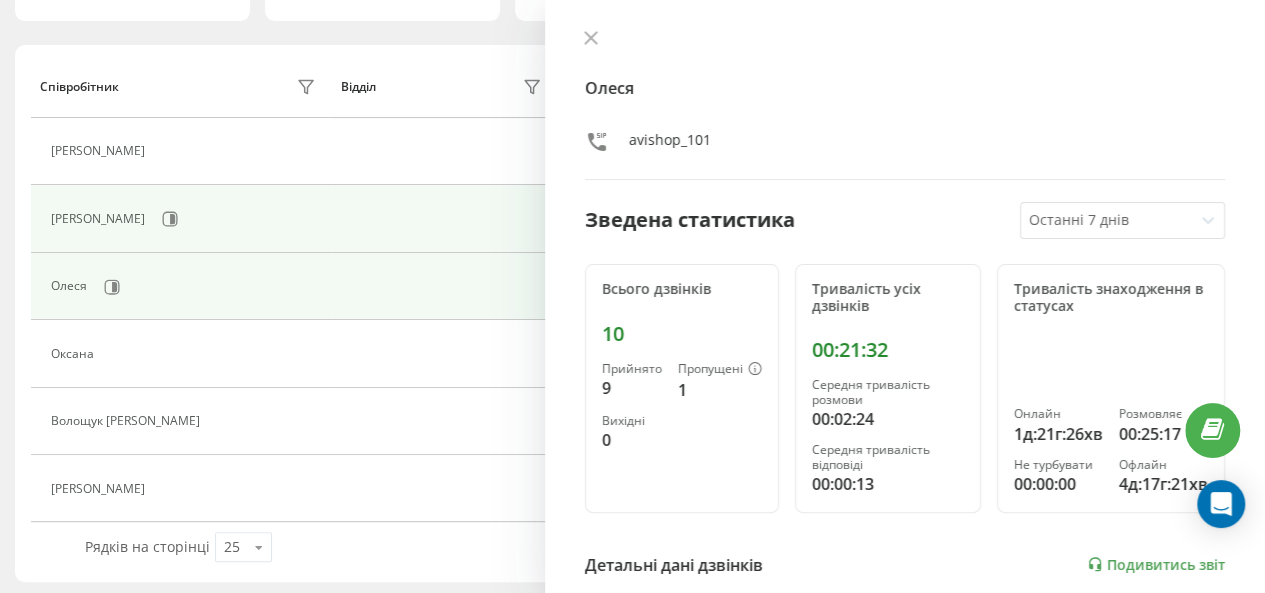click on "Олександра" at bounding box center [100, 219] 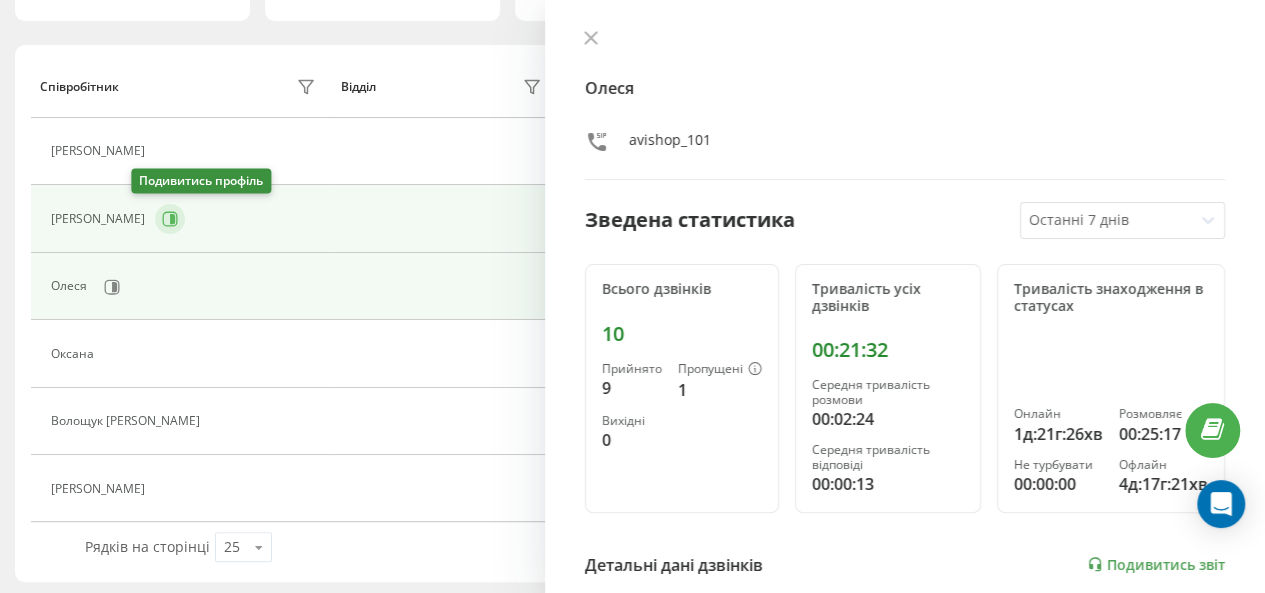 click 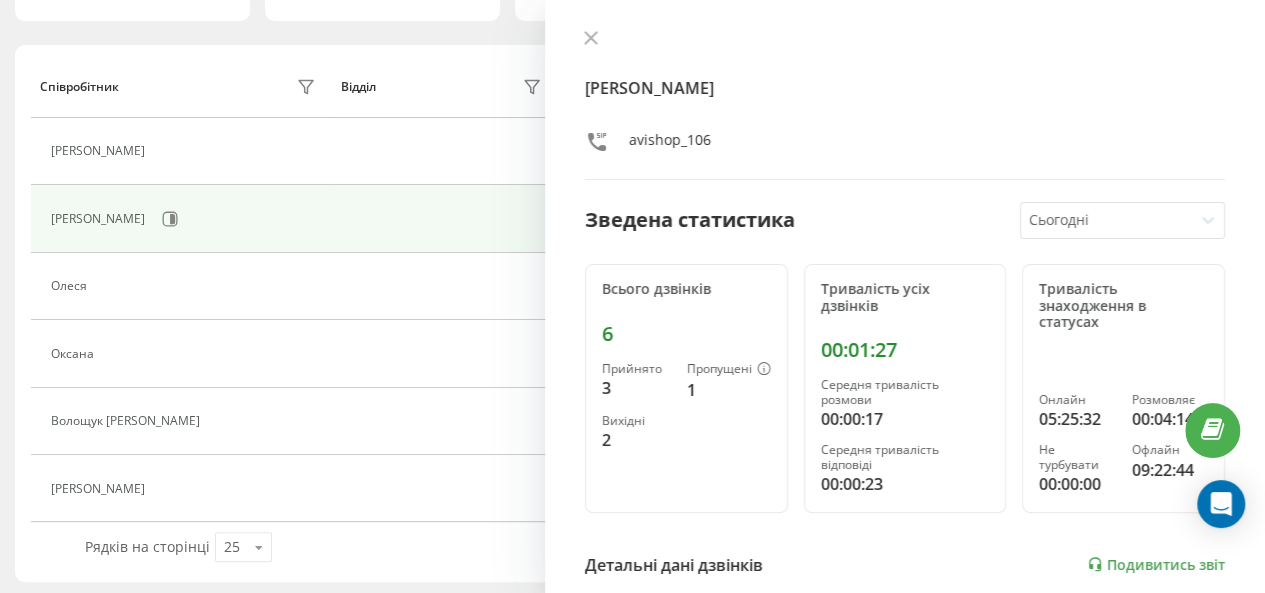click at bounding box center [1107, 220] 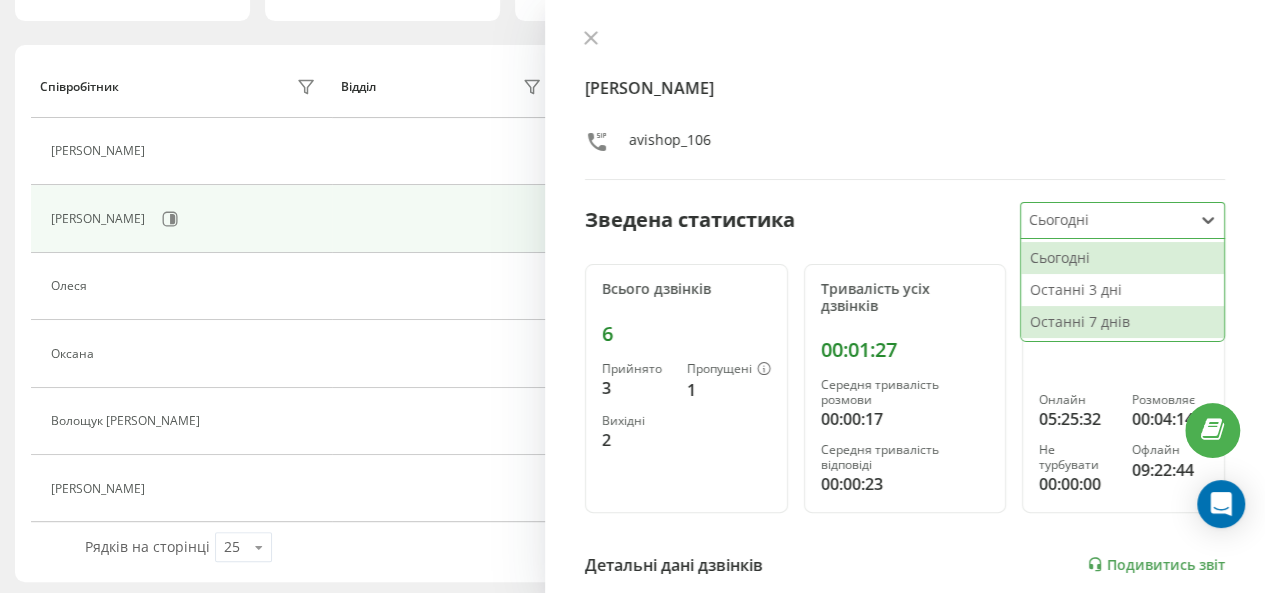 click on "Останні 7 днів" at bounding box center (1122, 322) 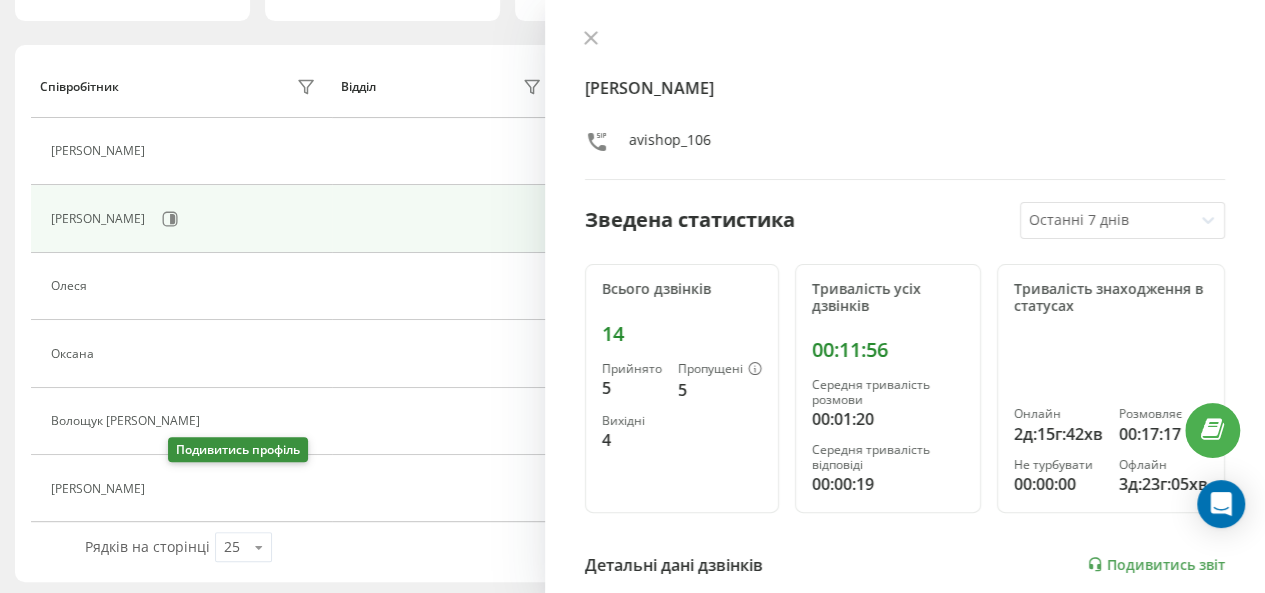 click 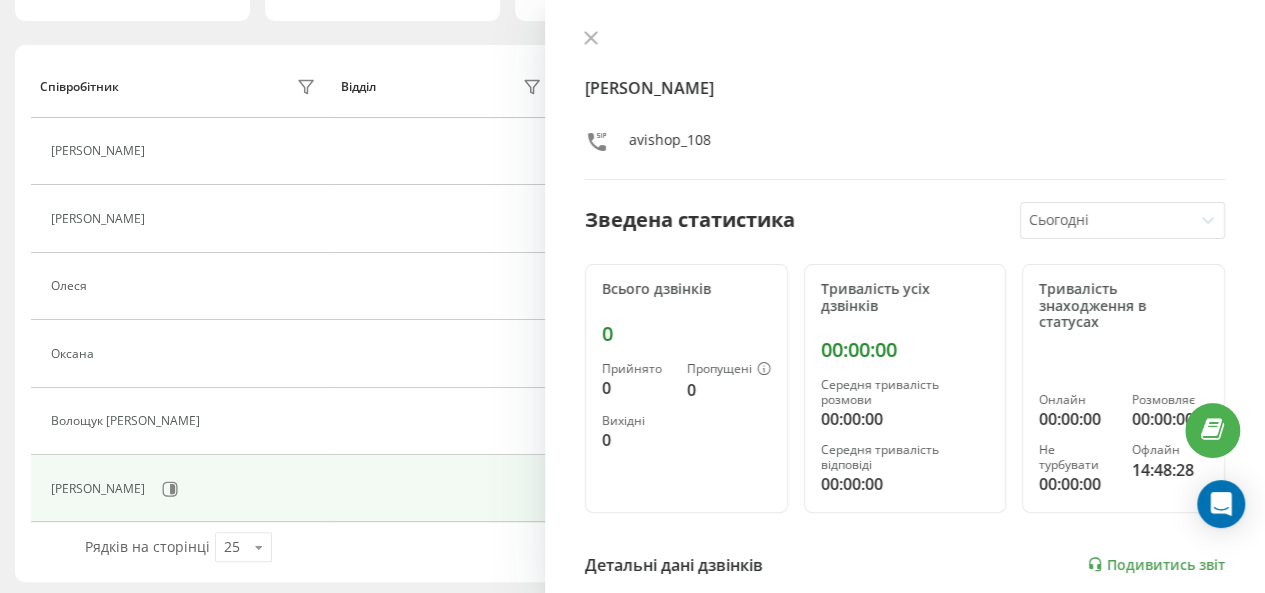 click at bounding box center (1107, 220) 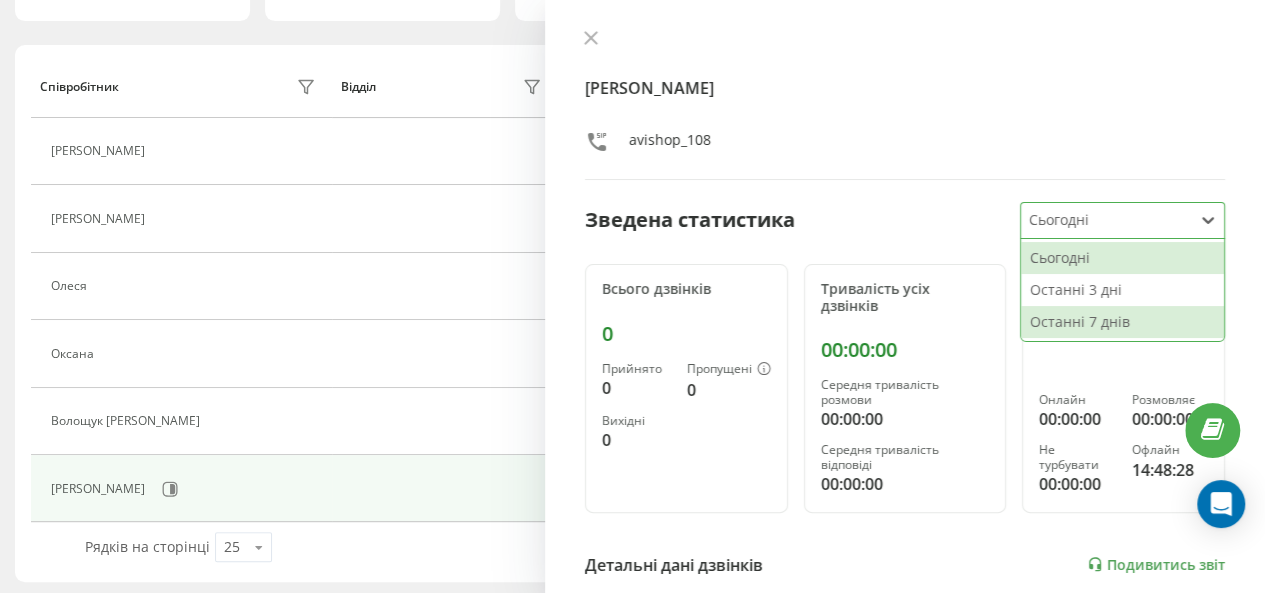 click on "Останні 7 днів" at bounding box center [1122, 322] 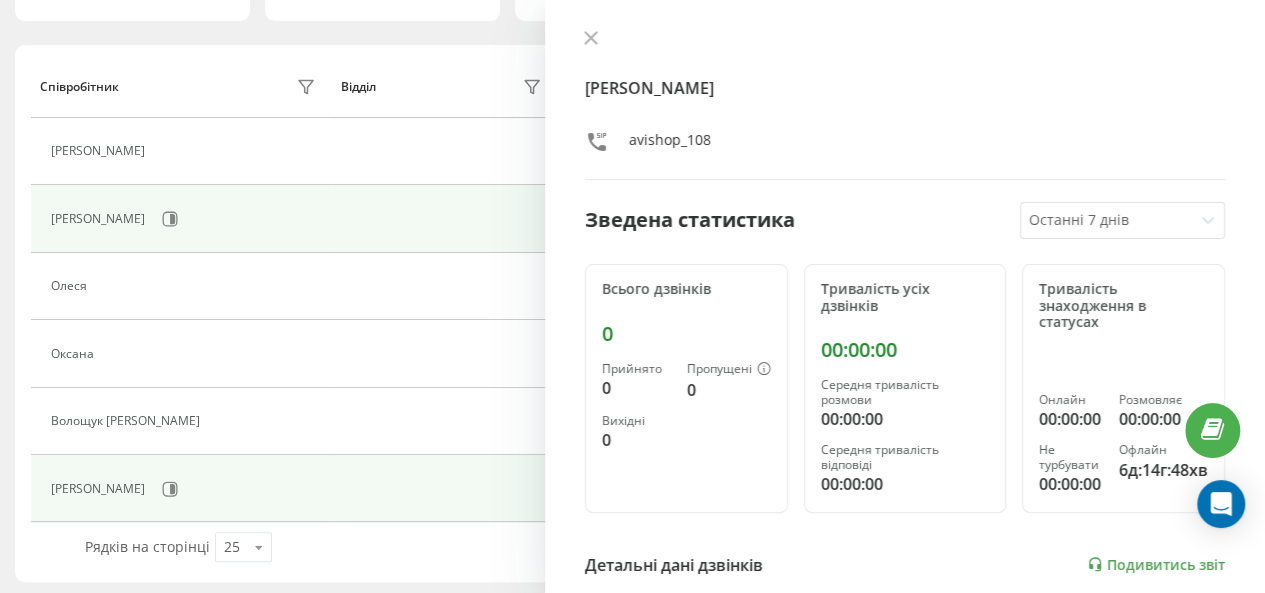 click at bounding box center (445, 218) 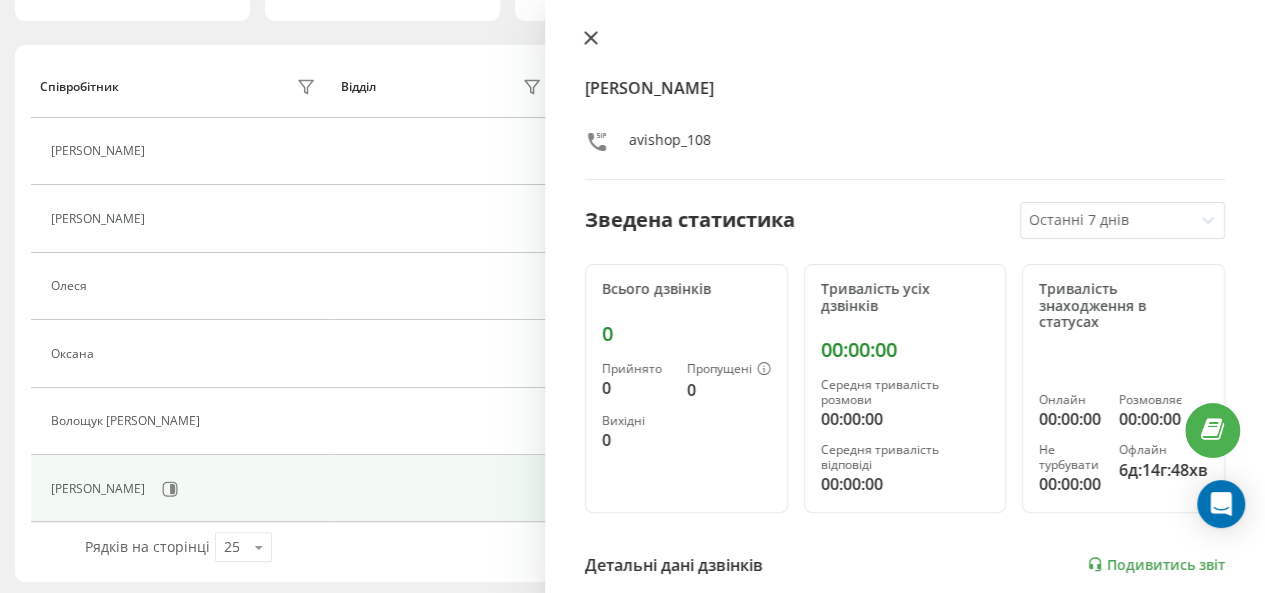 click at bounding box center [591, 39] 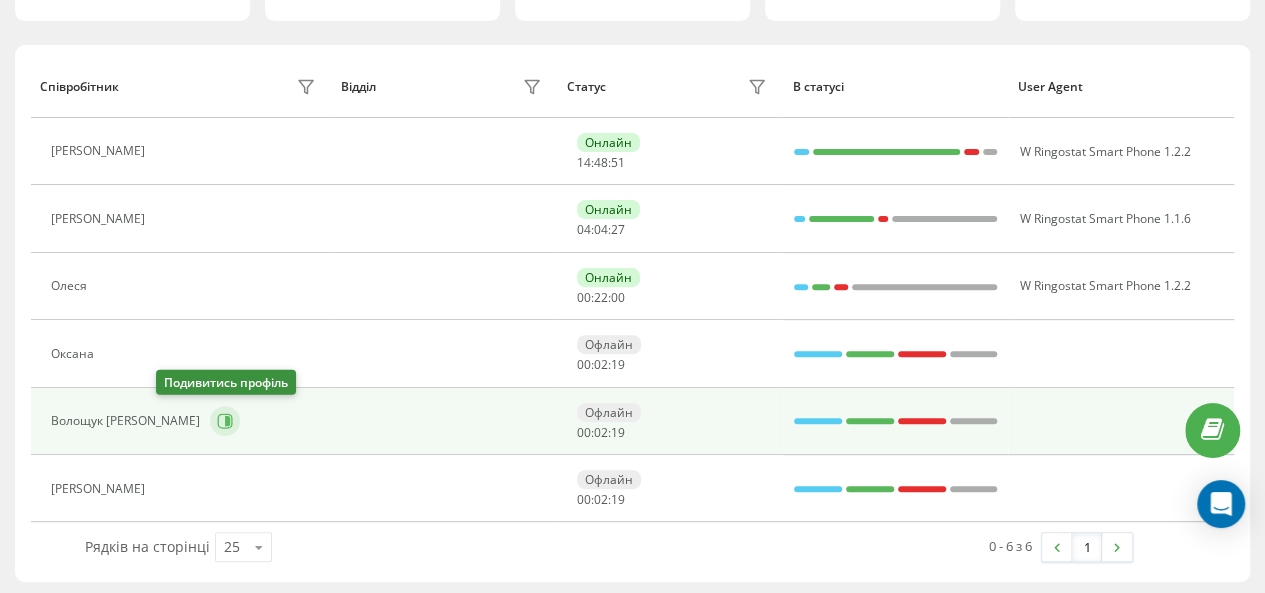 click 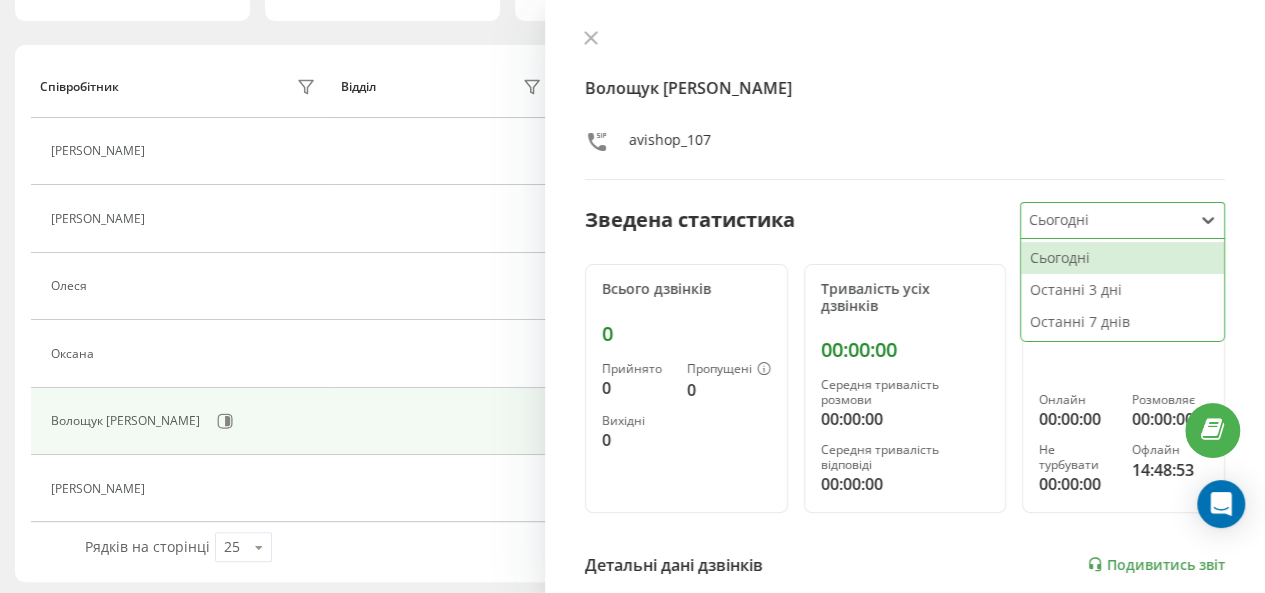 click at bounding box center (1107, 220) 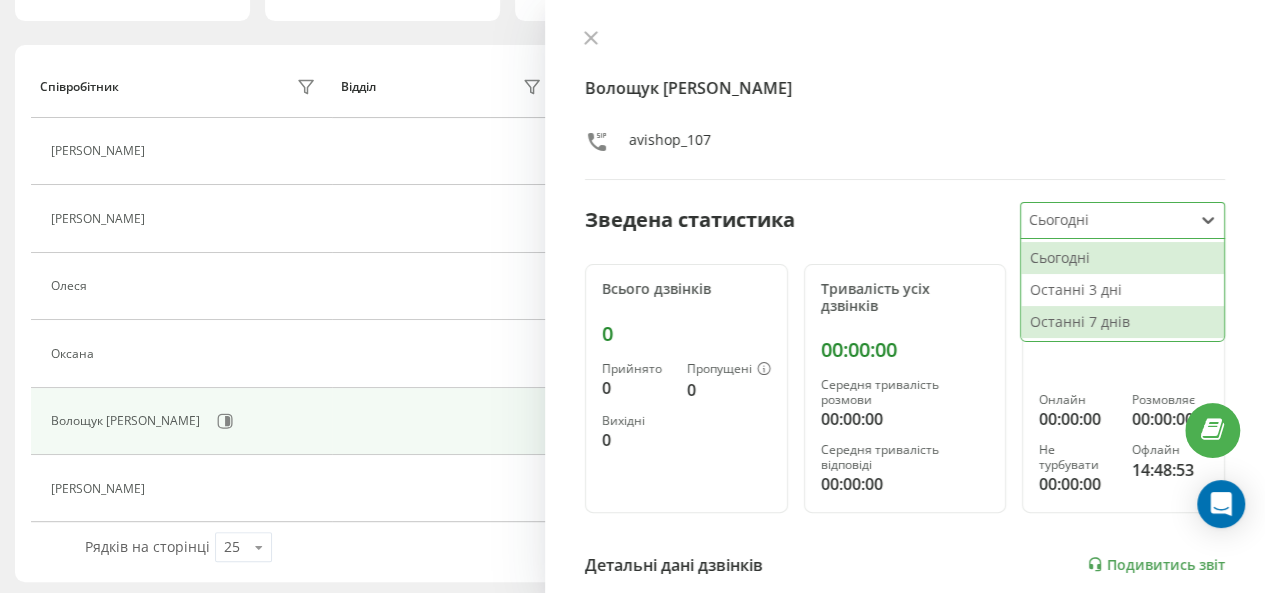 click on "Останні 7 днів" at bounding box center (1122, 322) 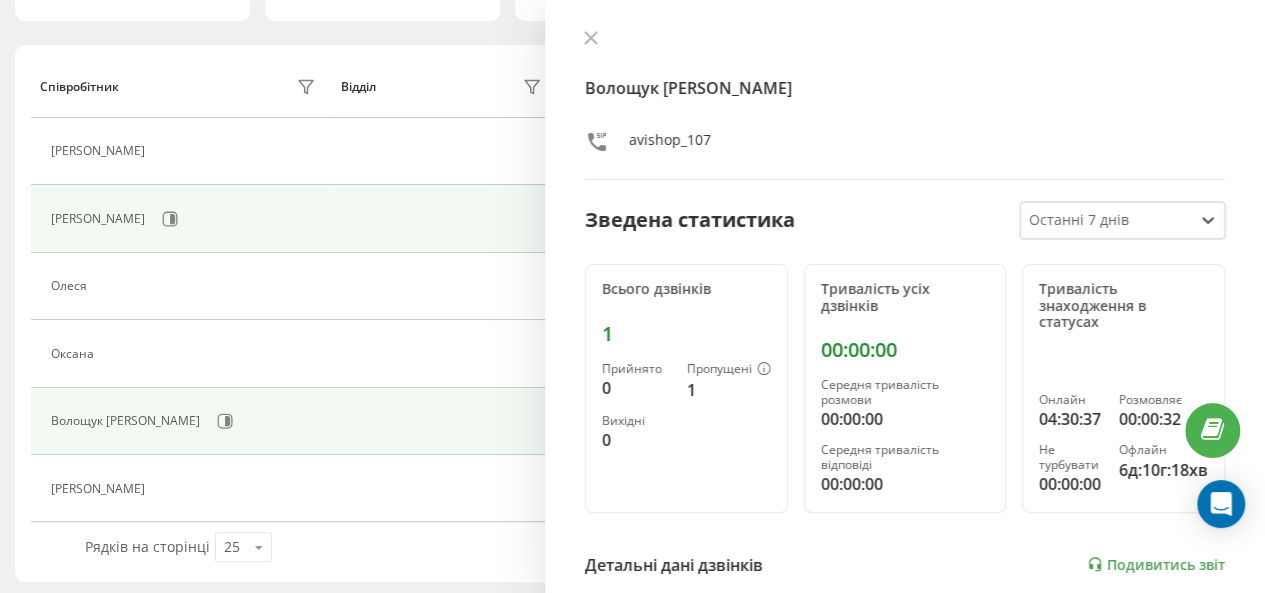 click on "Олександра" at bounding box center (186, 219) 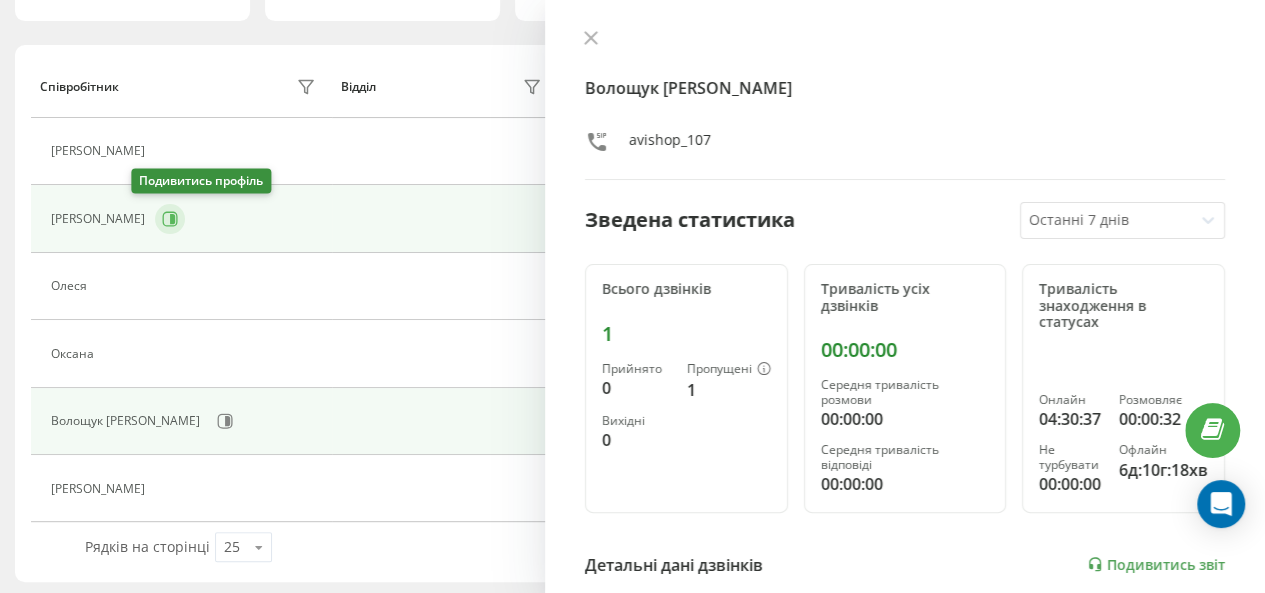 click 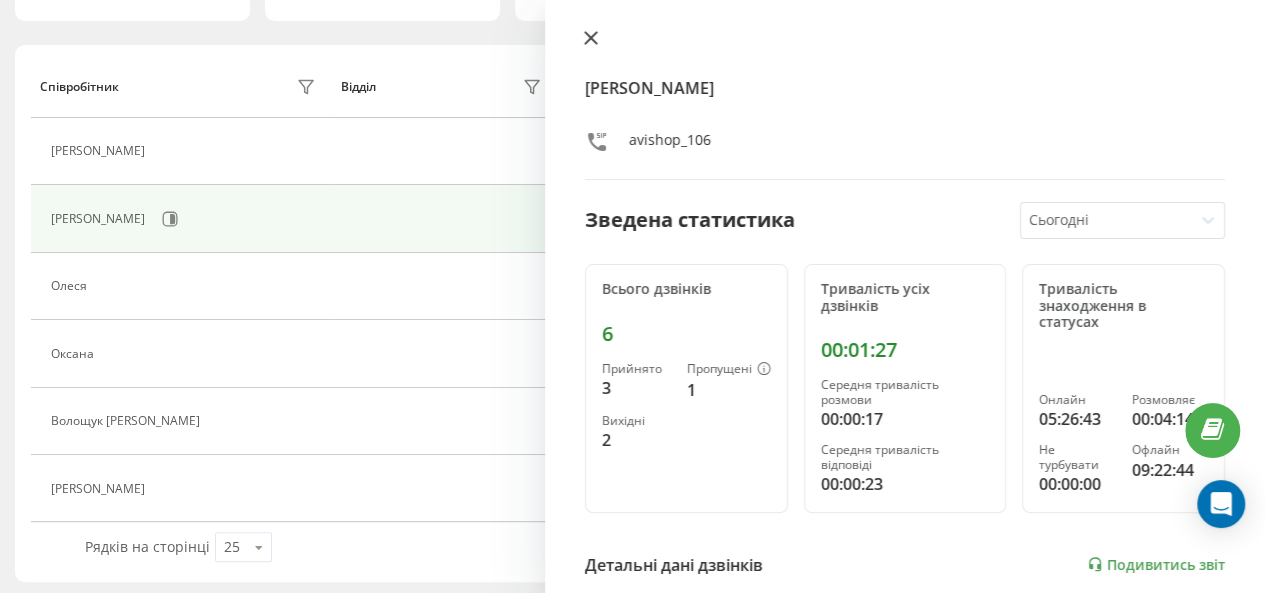 click 